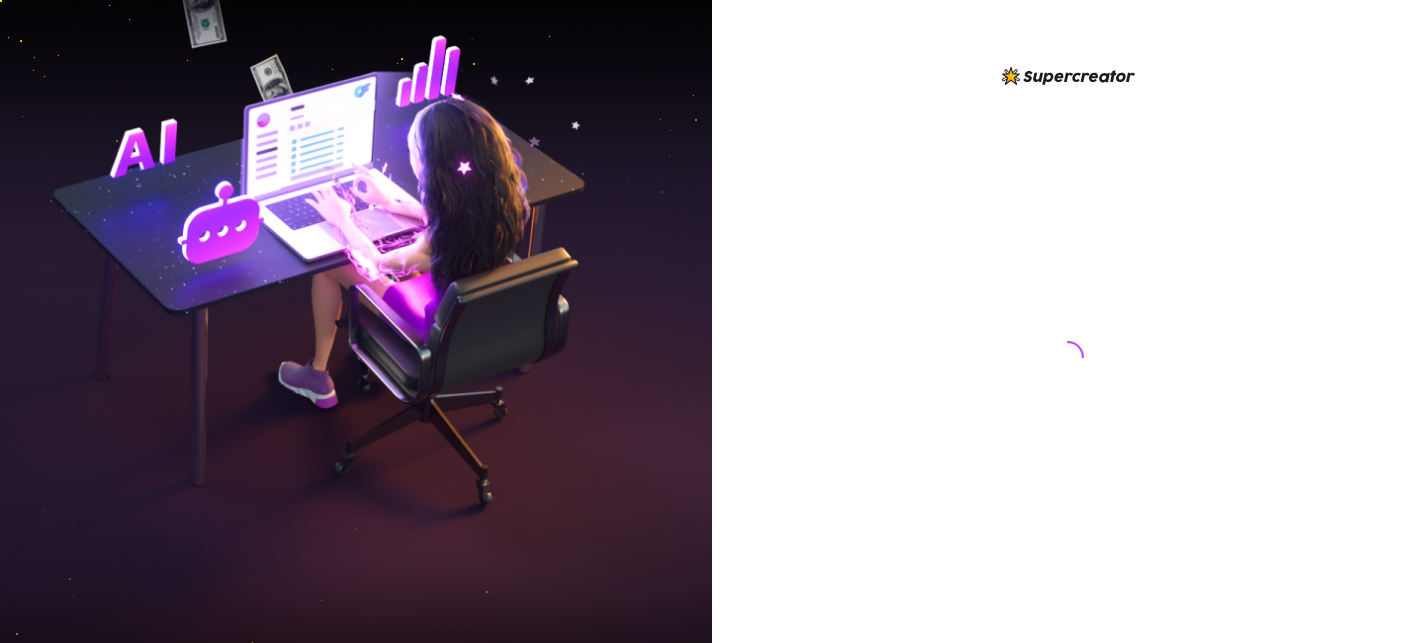 scroll, scrollTop: 0, scrollLeft: 0, axis: both 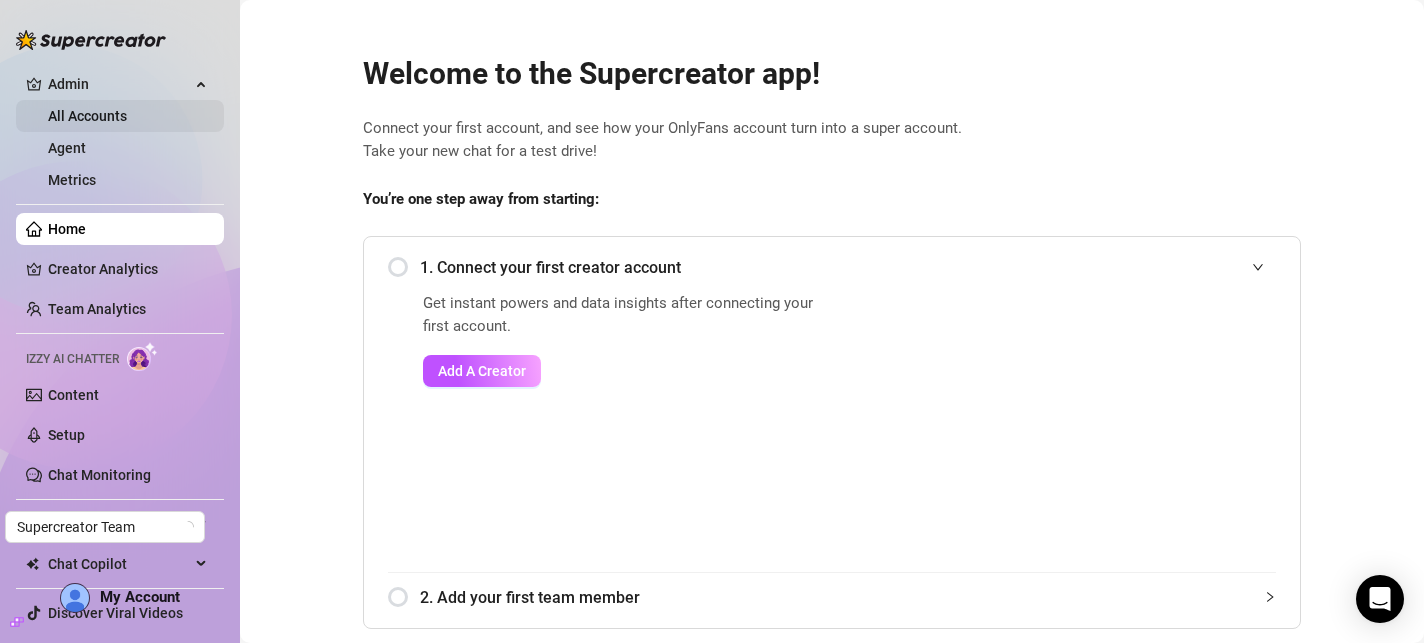 click on "All Accounts" at bounding box center [87, 116] 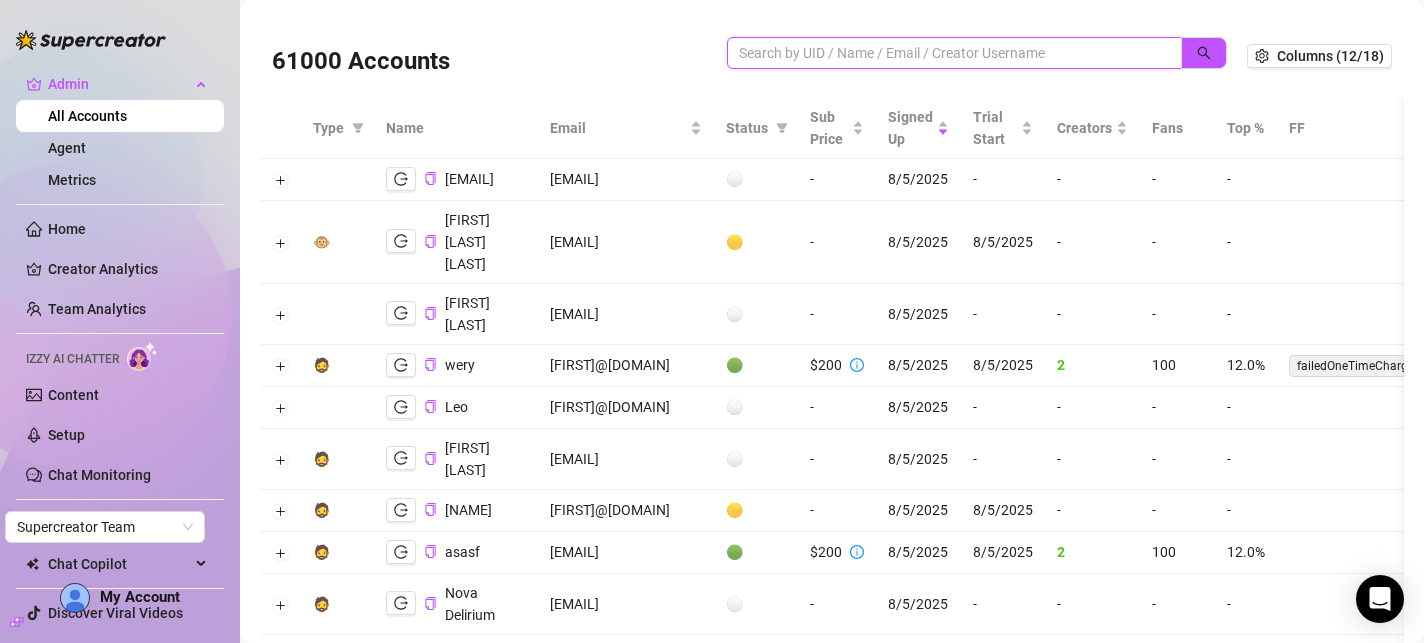 click at bounding box center [946, 53] 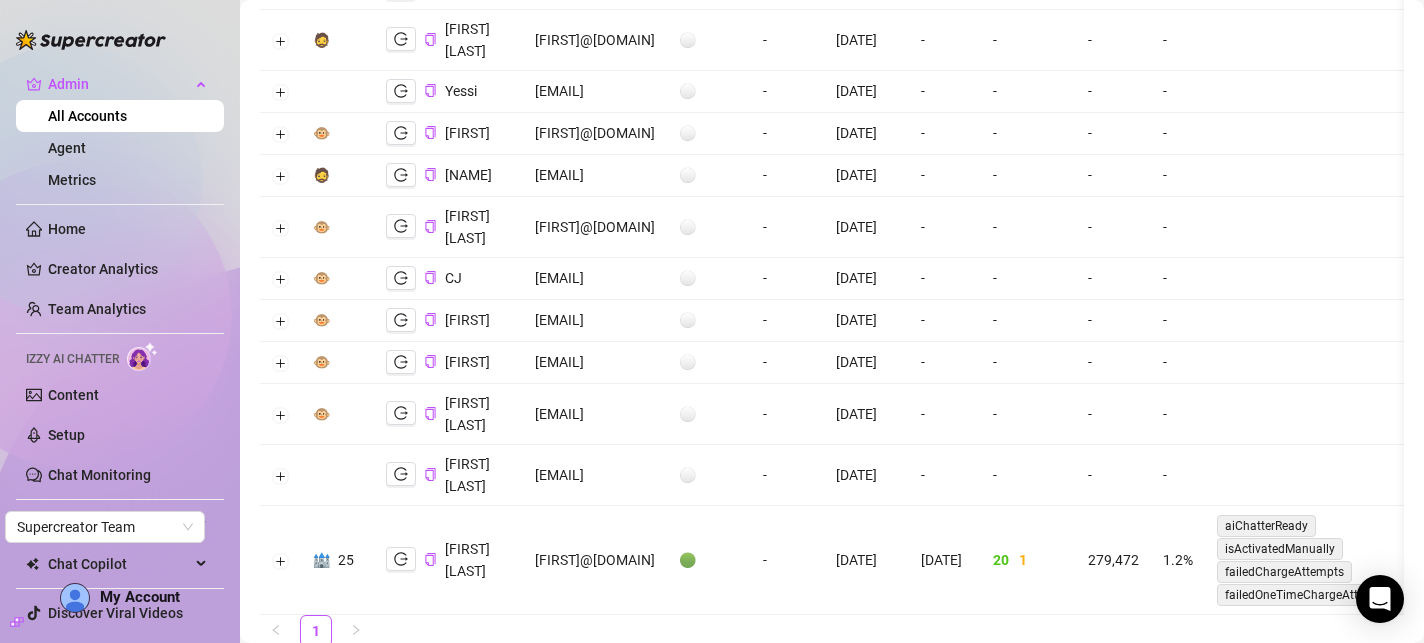 scroll, scrollTop: 650, scrollLeft: 0, axis: vertical 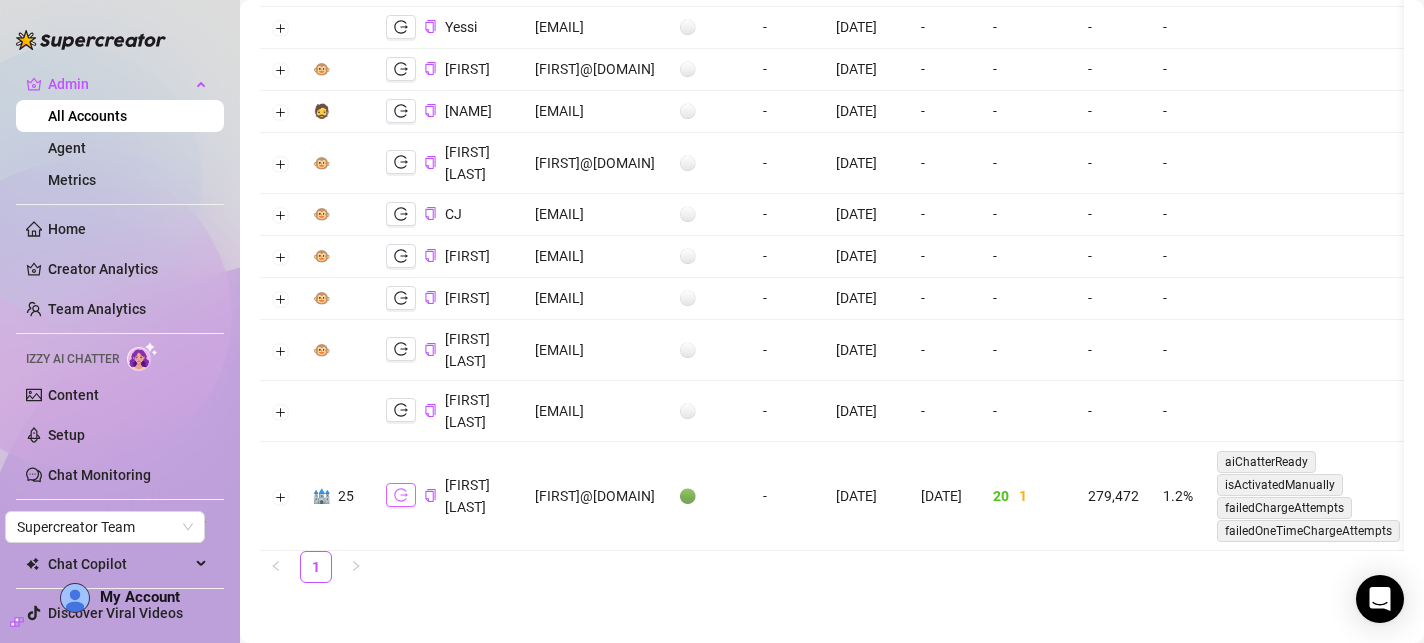 click 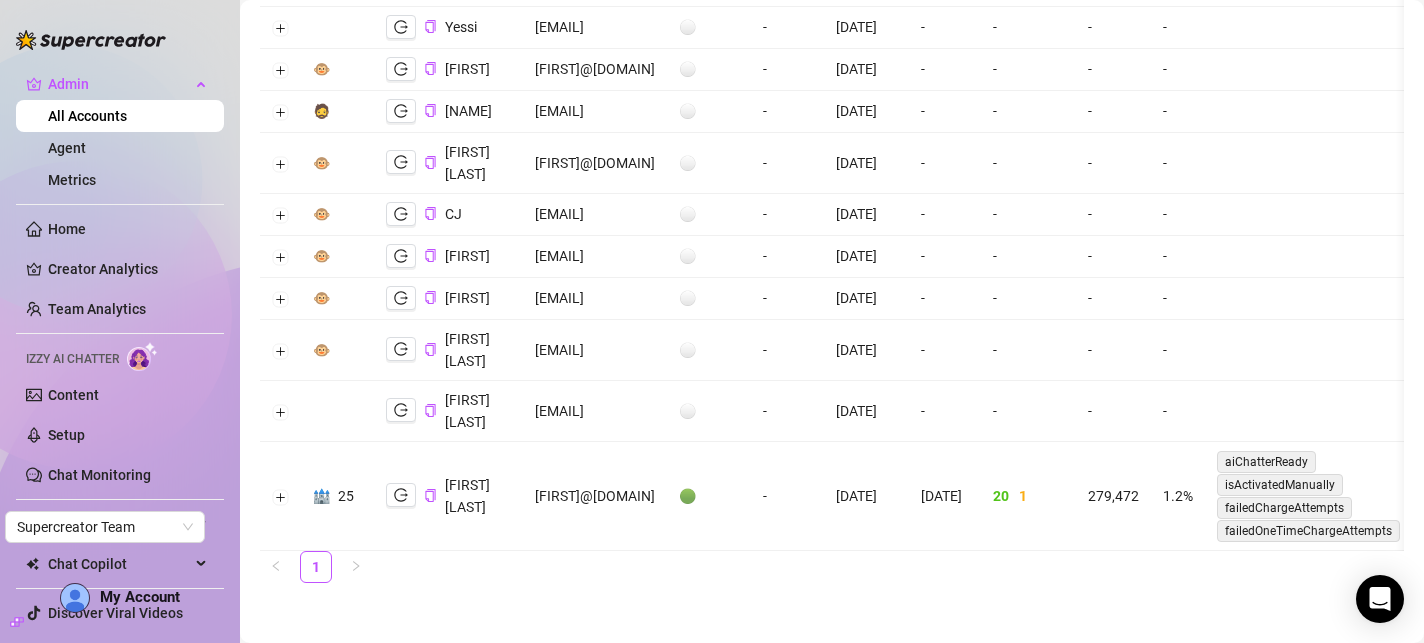drag, startPoint x: 533, startPoint y: 494, endPoint x: 670, endPoint y: 495, distance: 137.00365 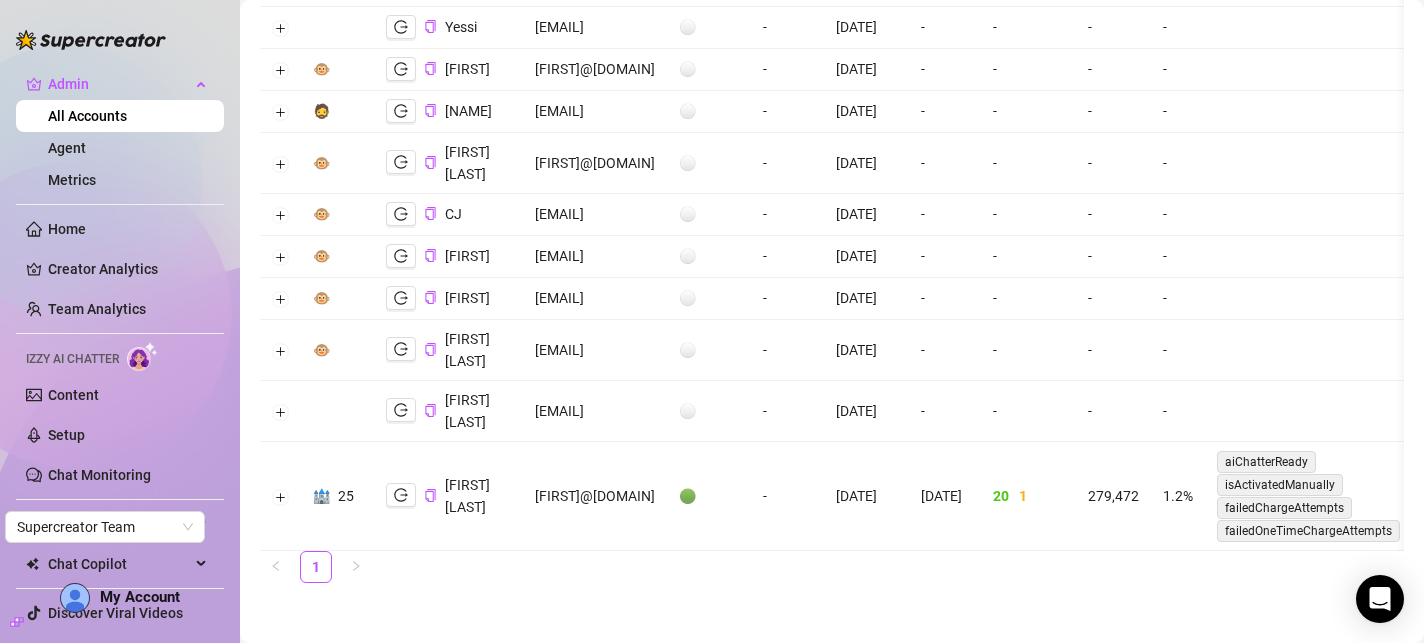 scroll, scrollTop: 0, scrollLeft: 0, axis: both 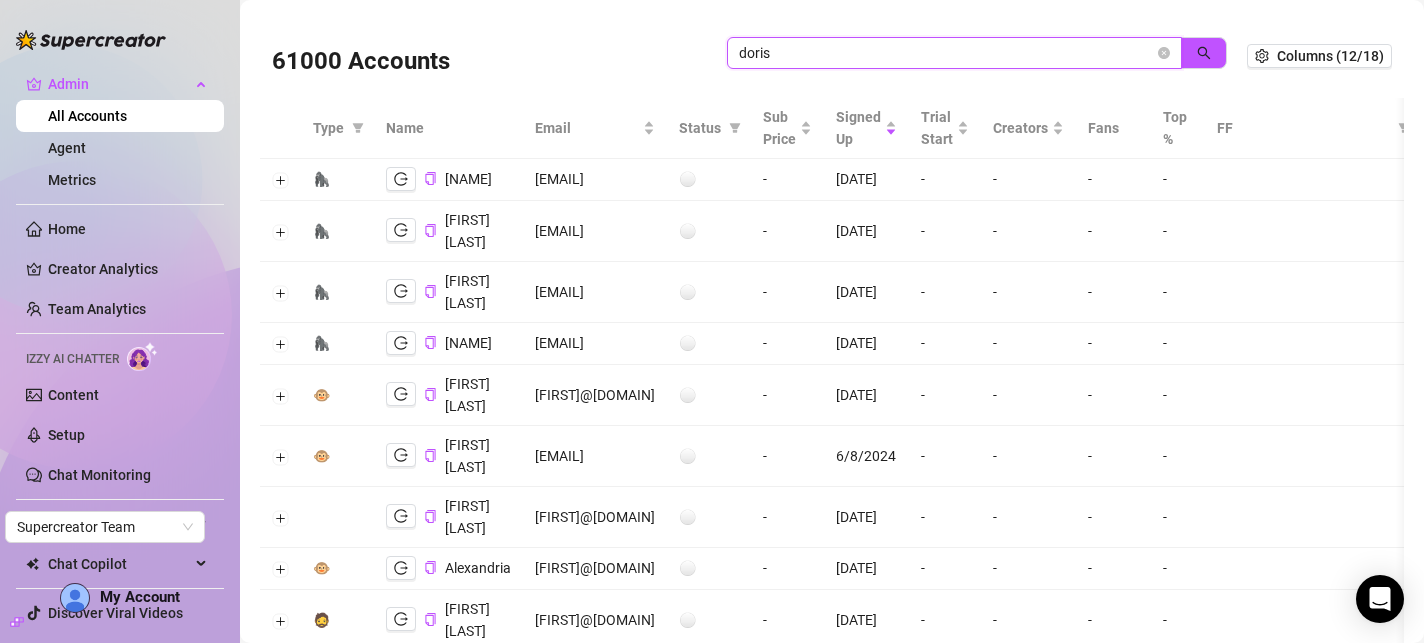 drag, startPoint x: 893, startPoint y: 57, endPoint x: 689, endPoint y: 48, distance: 204.19843 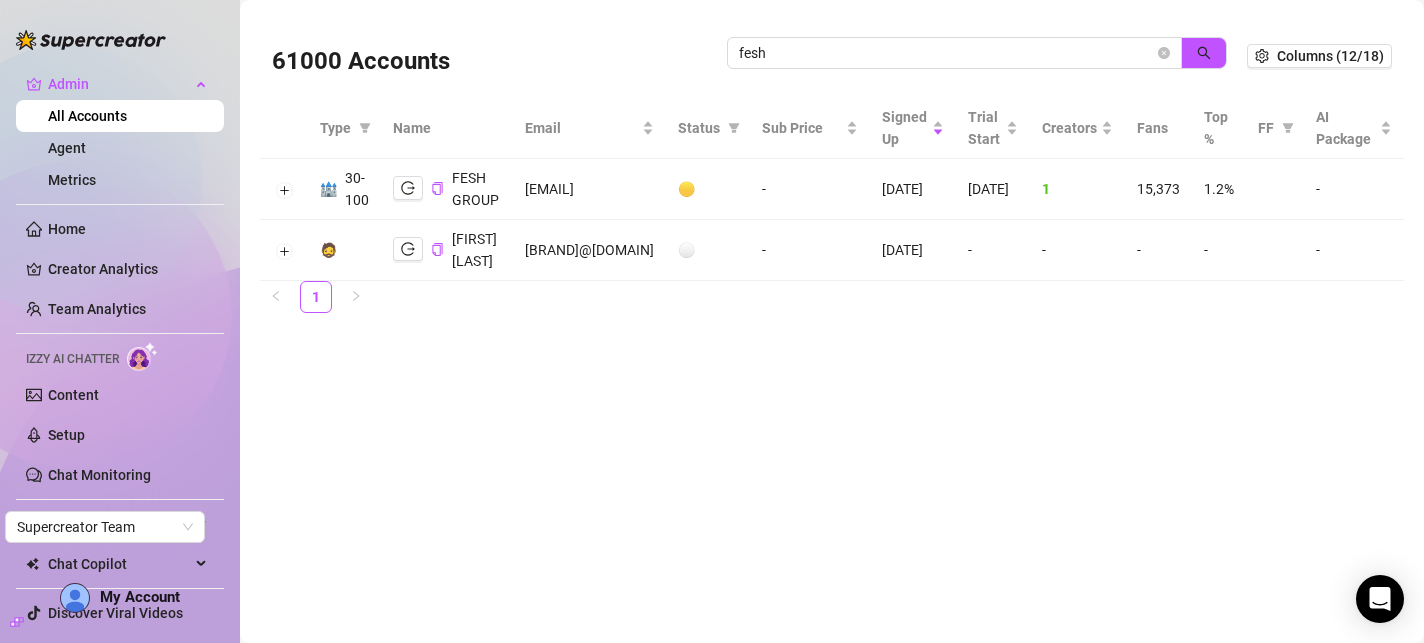 drag, startPoint x: 512, startPoint y: 185, endPoint x: 648, endPoint y: 181, distance: 136.0588 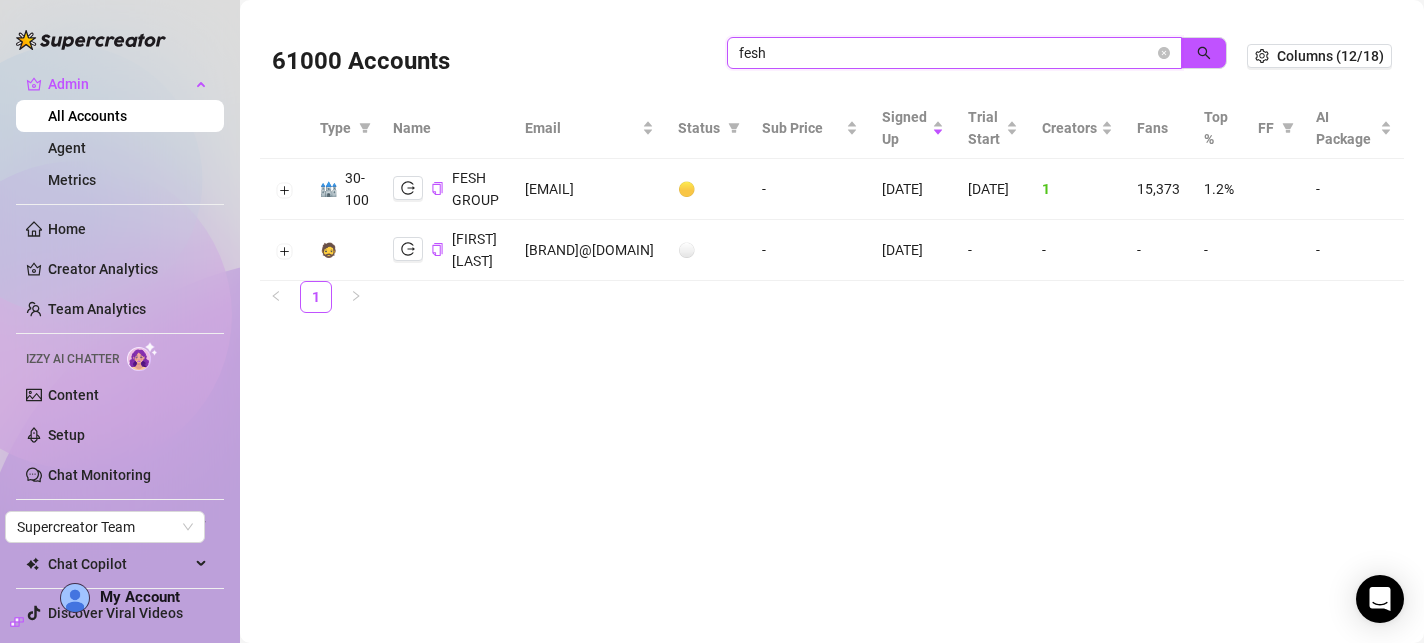 drag, startPoint x: 838, startPoint y: 54, endPoint x: 690, endPoint y: 48, distance: 148.12157 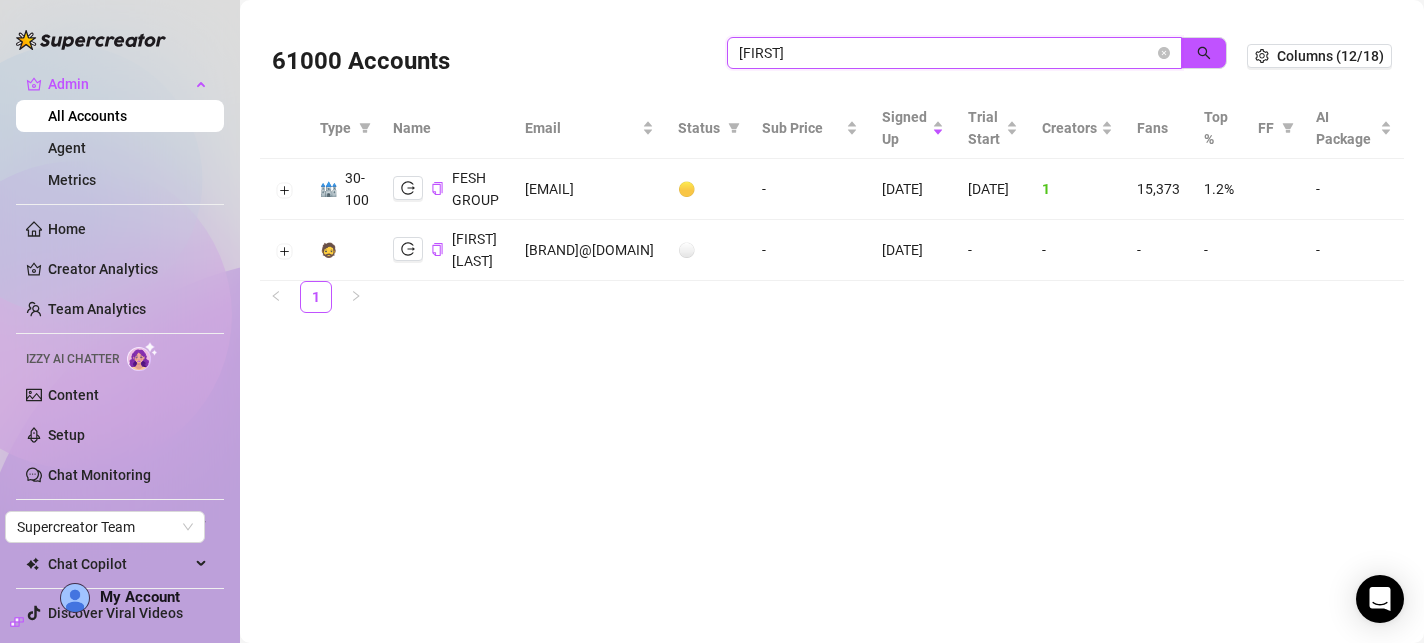 type on "[FIRST]" 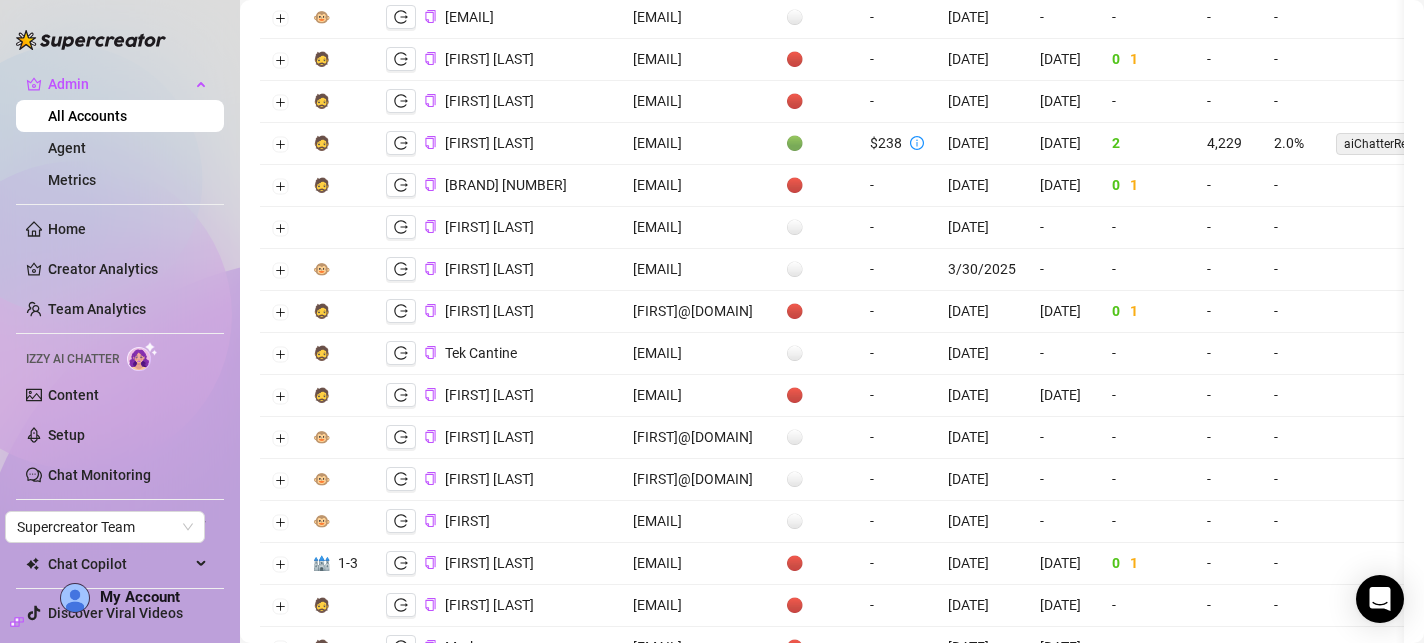 scroll, scrollTop: 771, scrollLeft: 0, axis: vertical 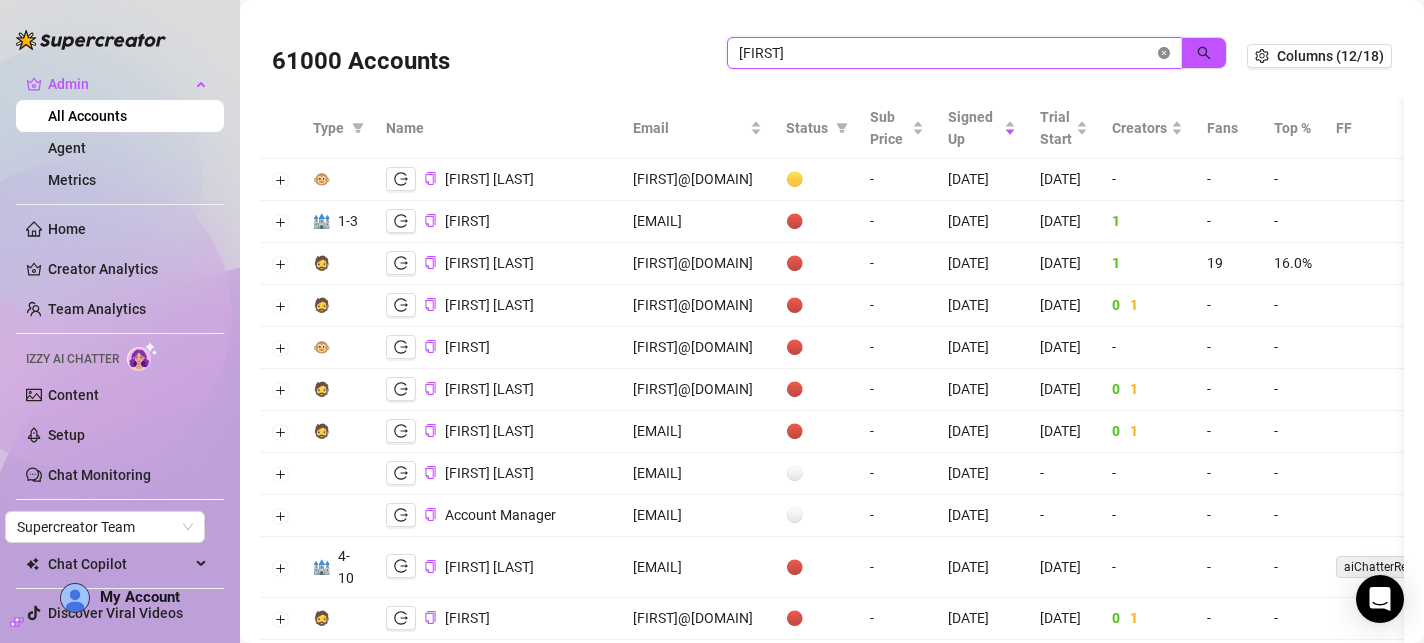 click 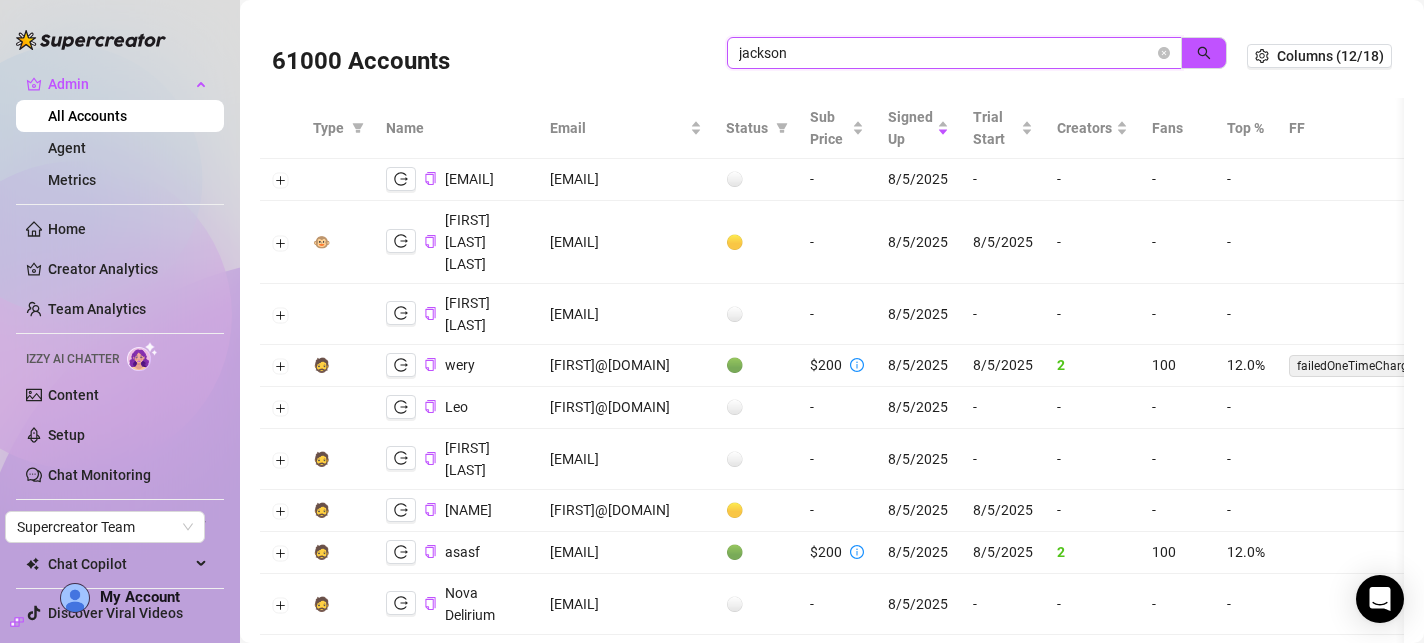 type on "jackson" 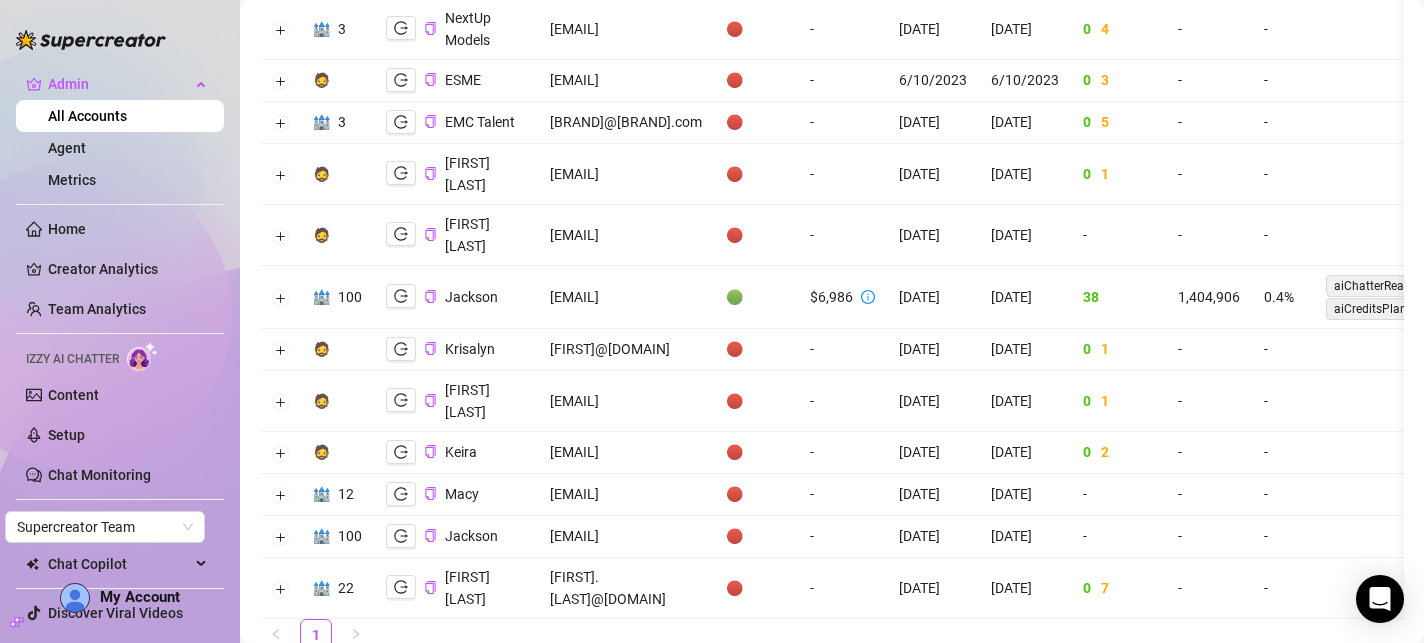 scroll, scrollTop: 2695, scrollLeft: 0, axis: vertical 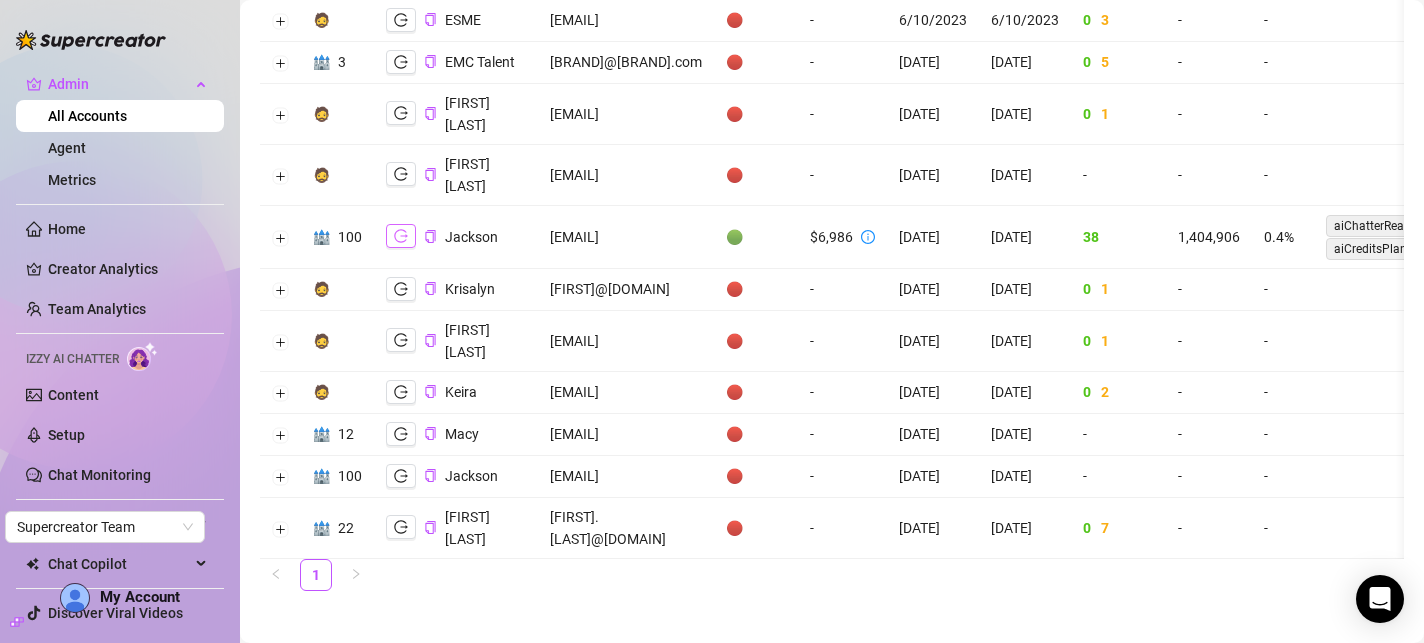 click at bounding box center (401, 236) 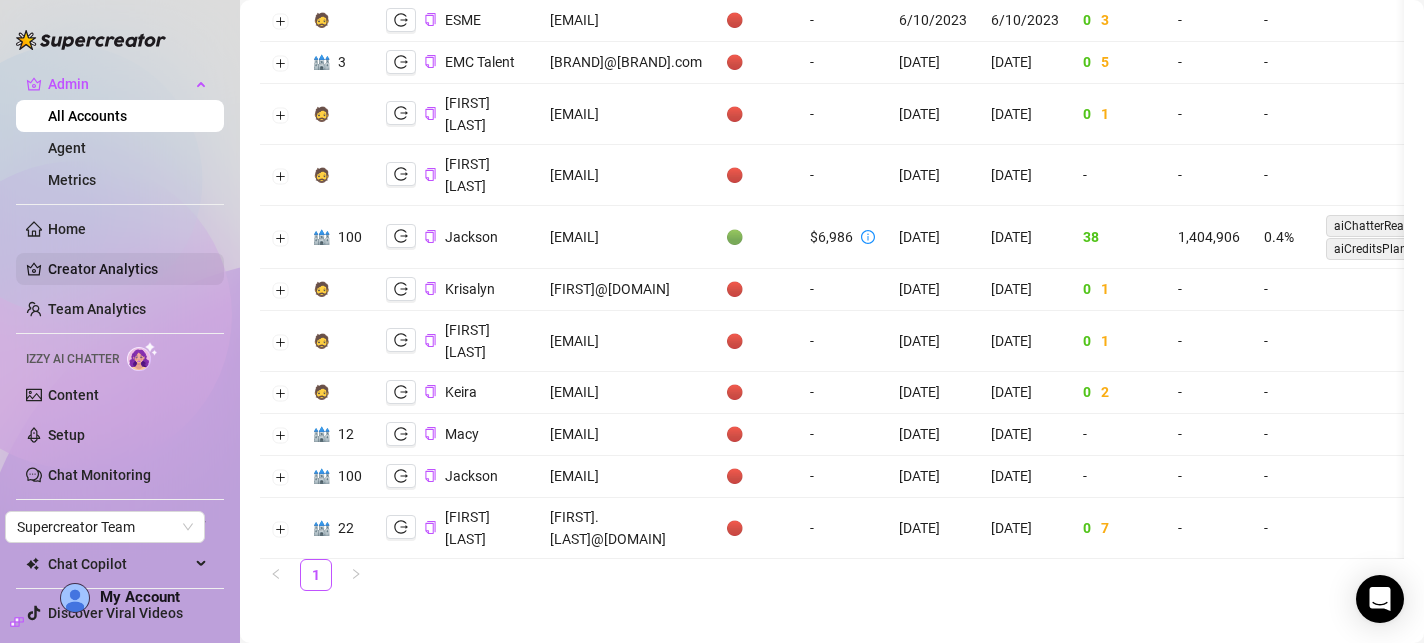 click on "Creator Analytics" at bounding box center (128, 269) 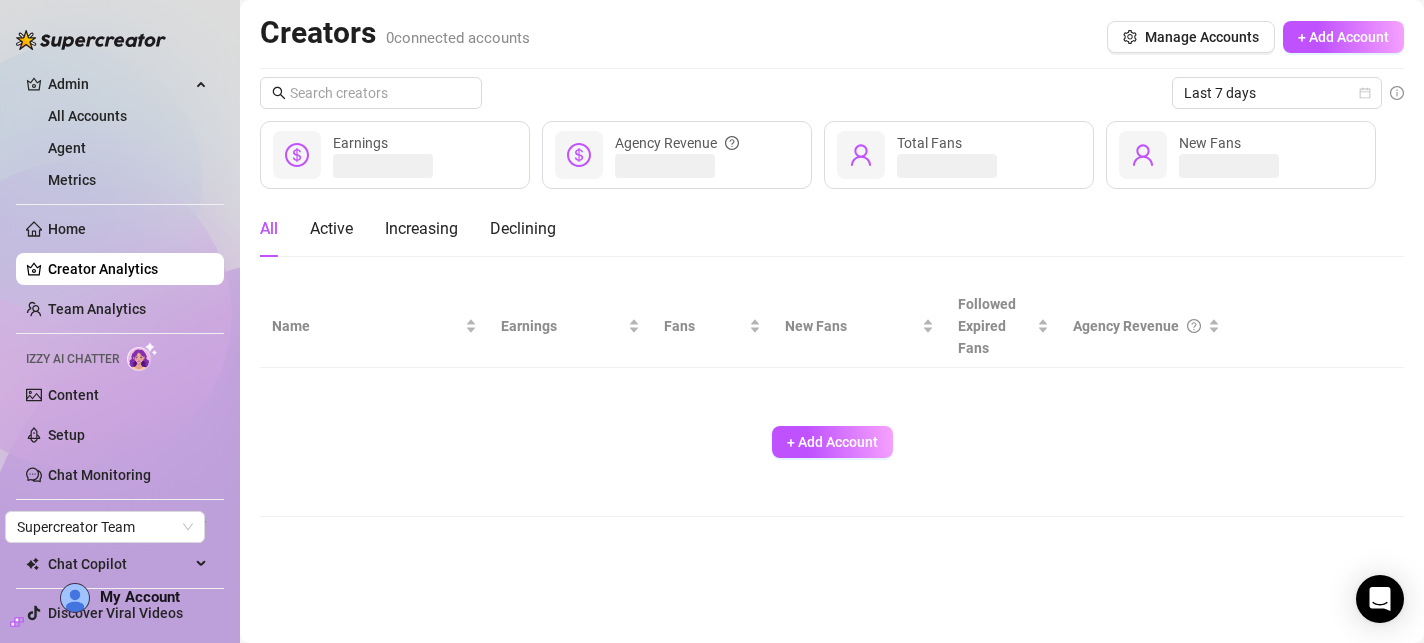 scroll, scrollTop: 0, scrollLeft: 0, axis: both 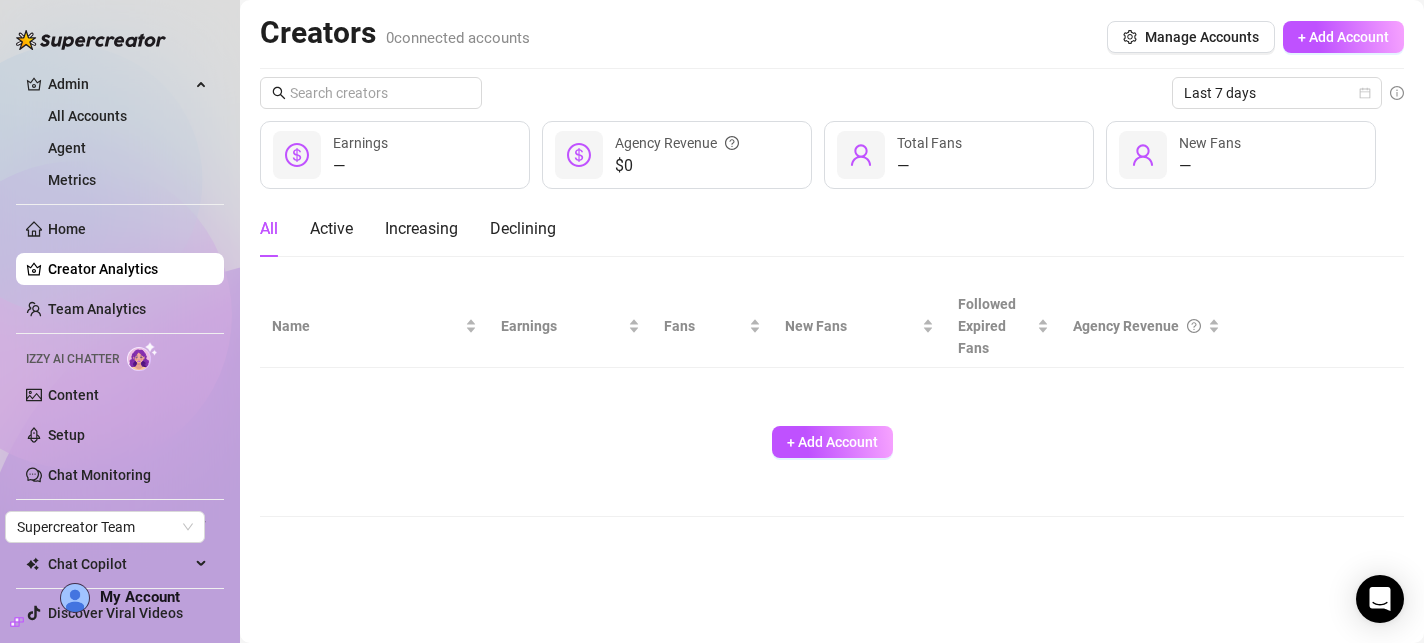 click on "Admin All Accounts Agent Metrics Home Creator Analytics   Team Analytics Izzy AI Chatter Content Setup Chat Monitoring Automations Chat Copilot Discover Viral Videos Settings" at bounding box center [120, 368] 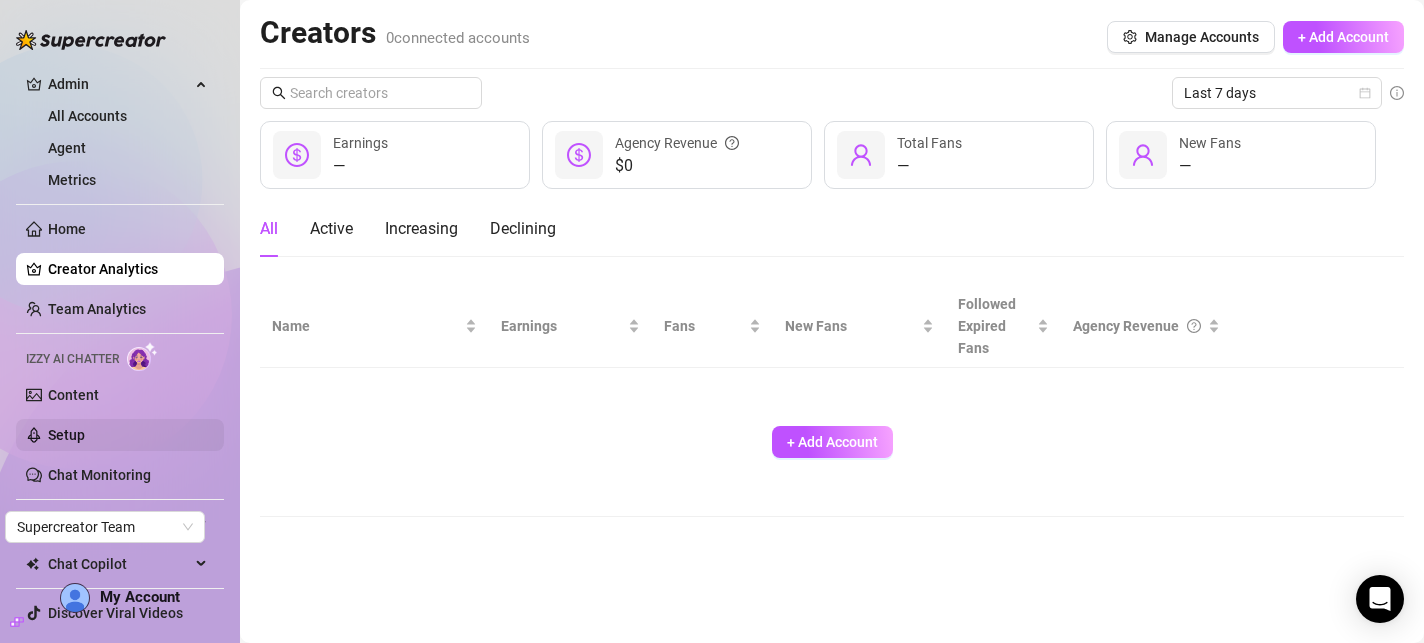click on "Setup" at bounding box center (66, 435) 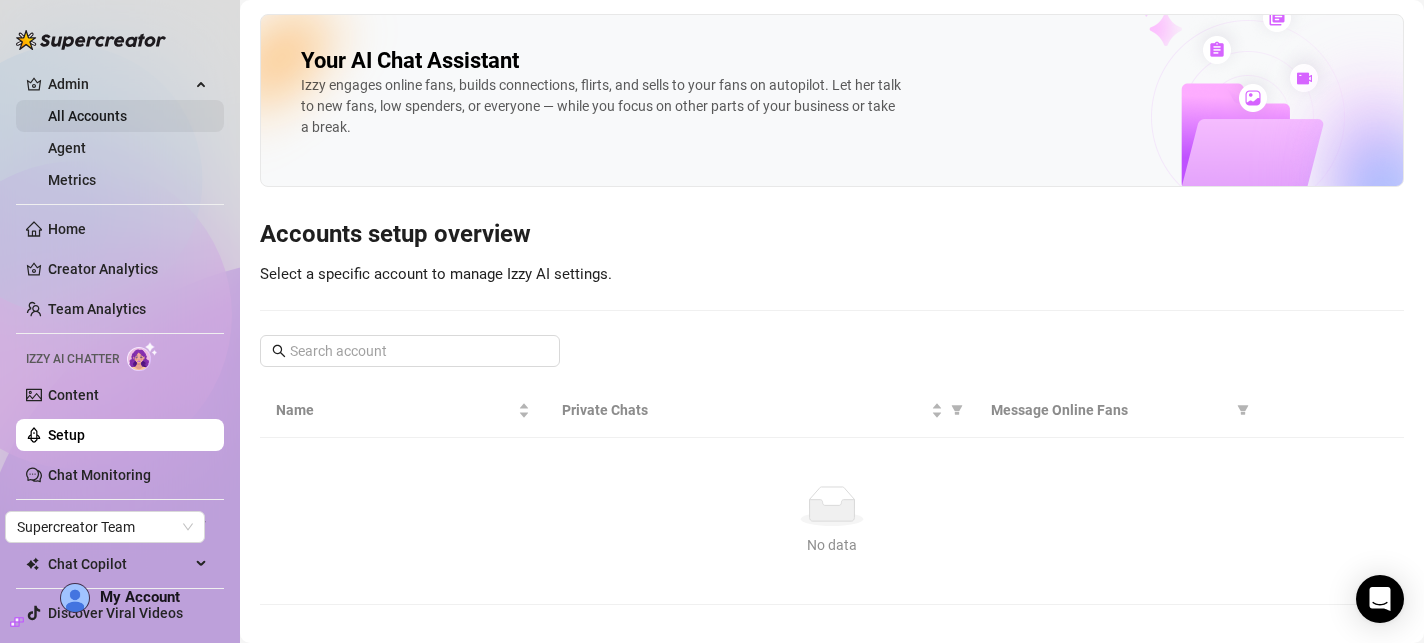 click on "All Accounts" at bounding box center (87, 116) 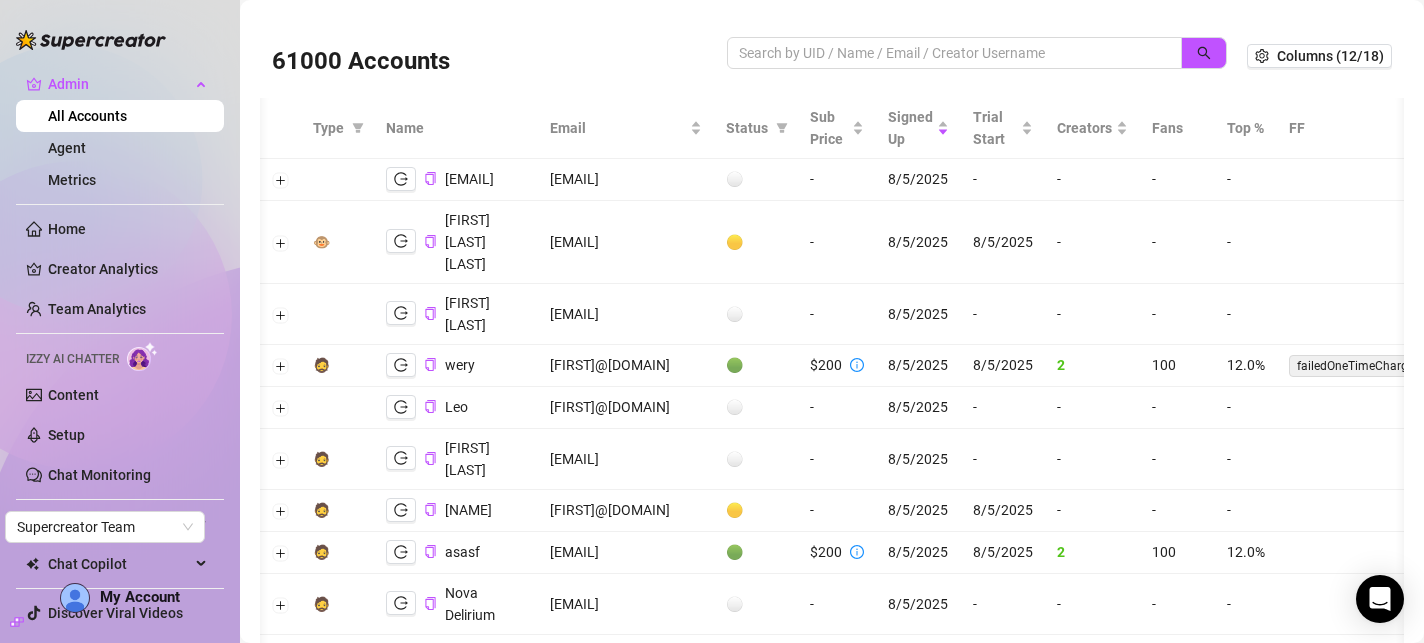 scroll, scrollTop: 0, scrollLeft: 401, axis: horizontal 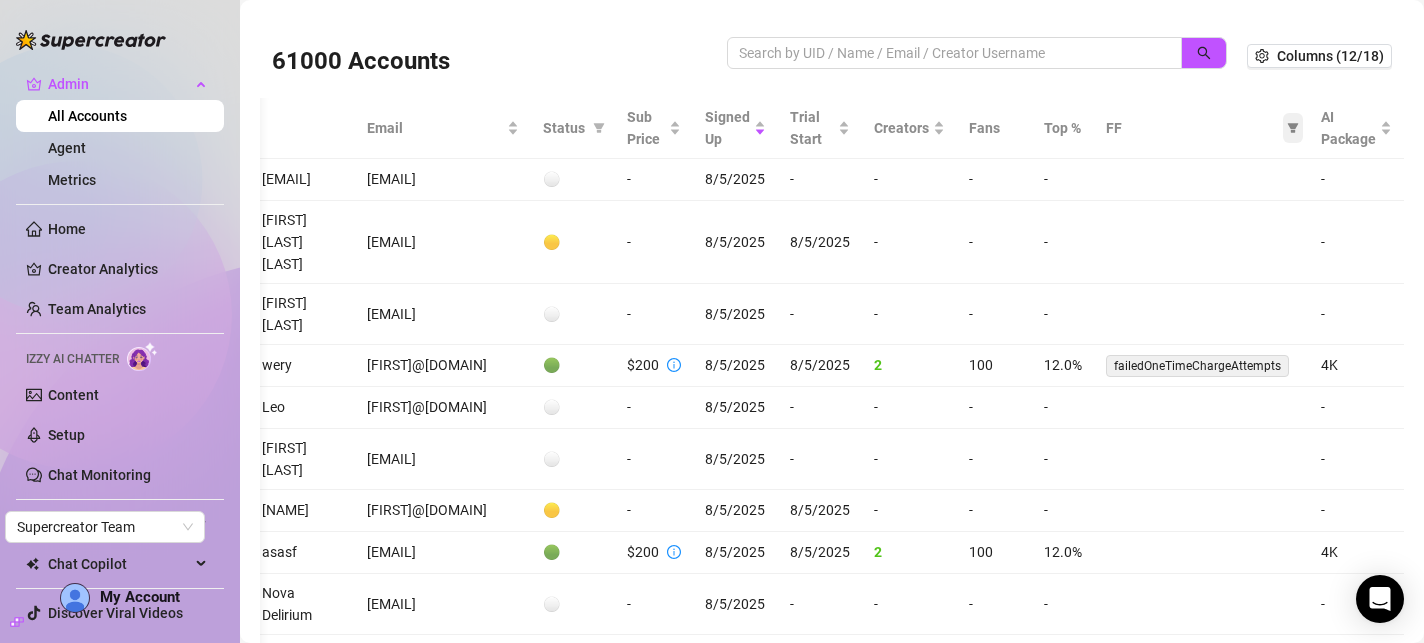 click 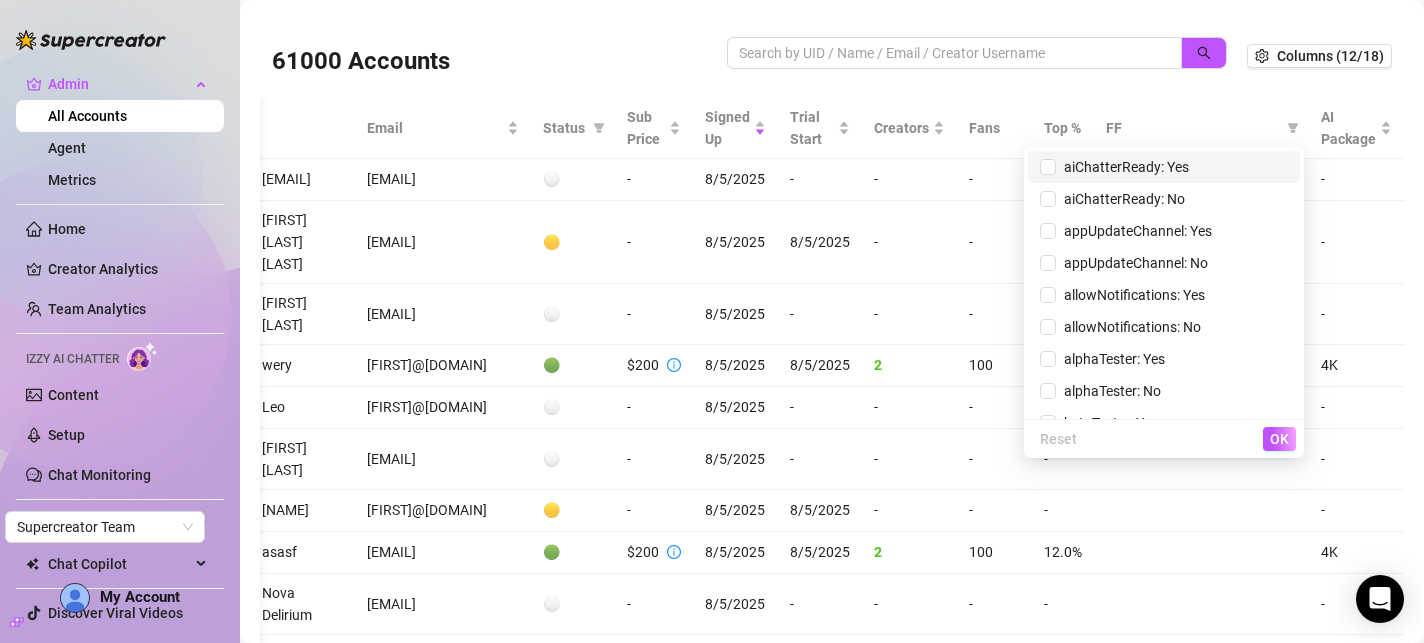 click on "aiChatterReady: Yes" at bounding box center (1122, 167) 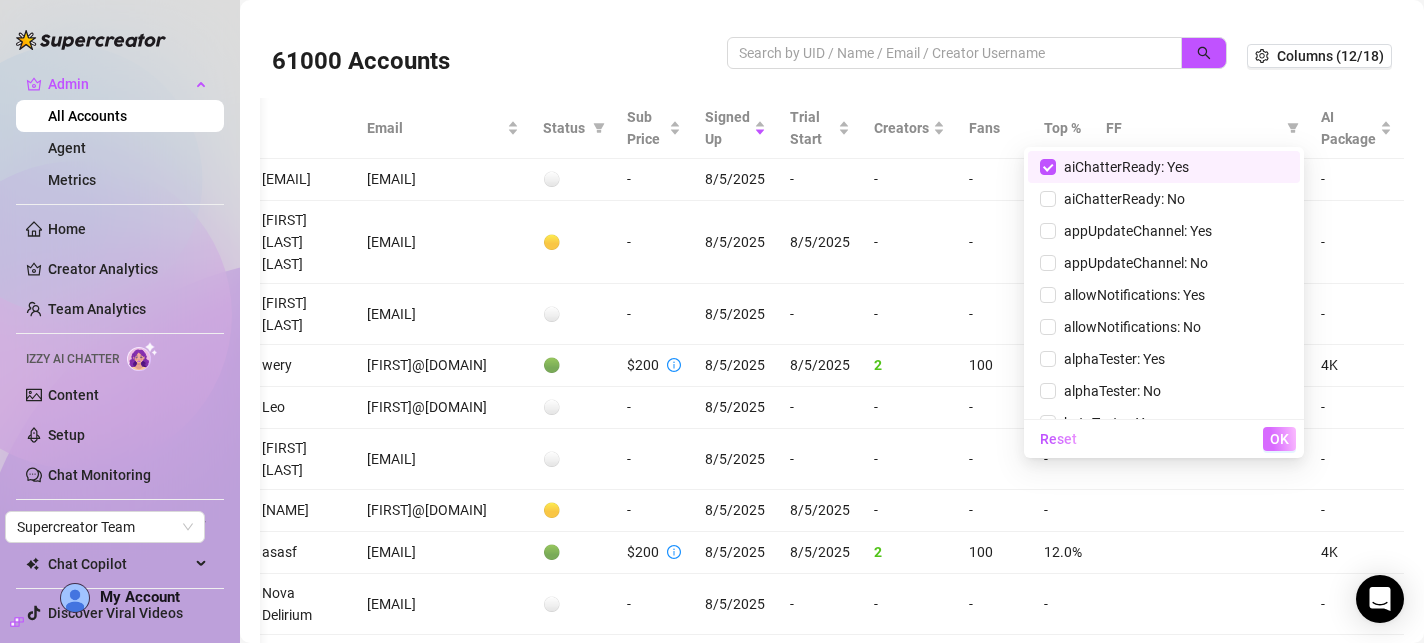 click on "OK" at bounding box center [1279, 439] 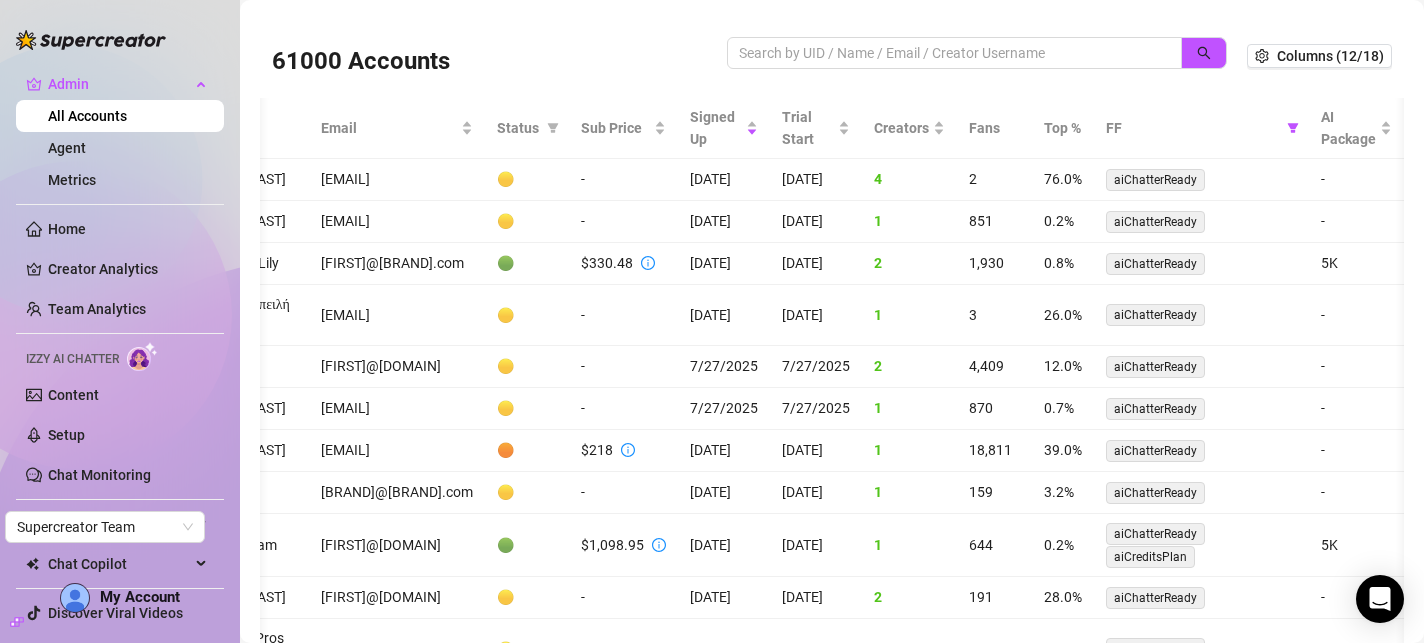 scroll, scrollTop: 0, scrollLeft: 0, axis: both 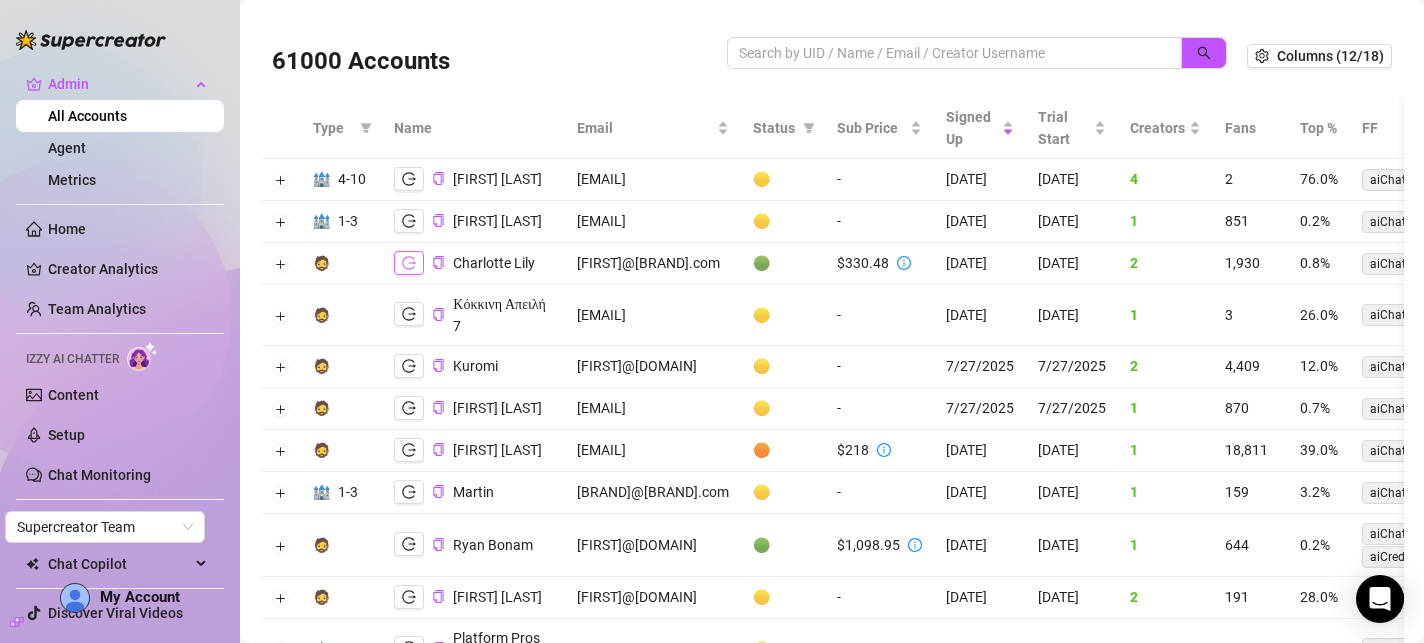 click 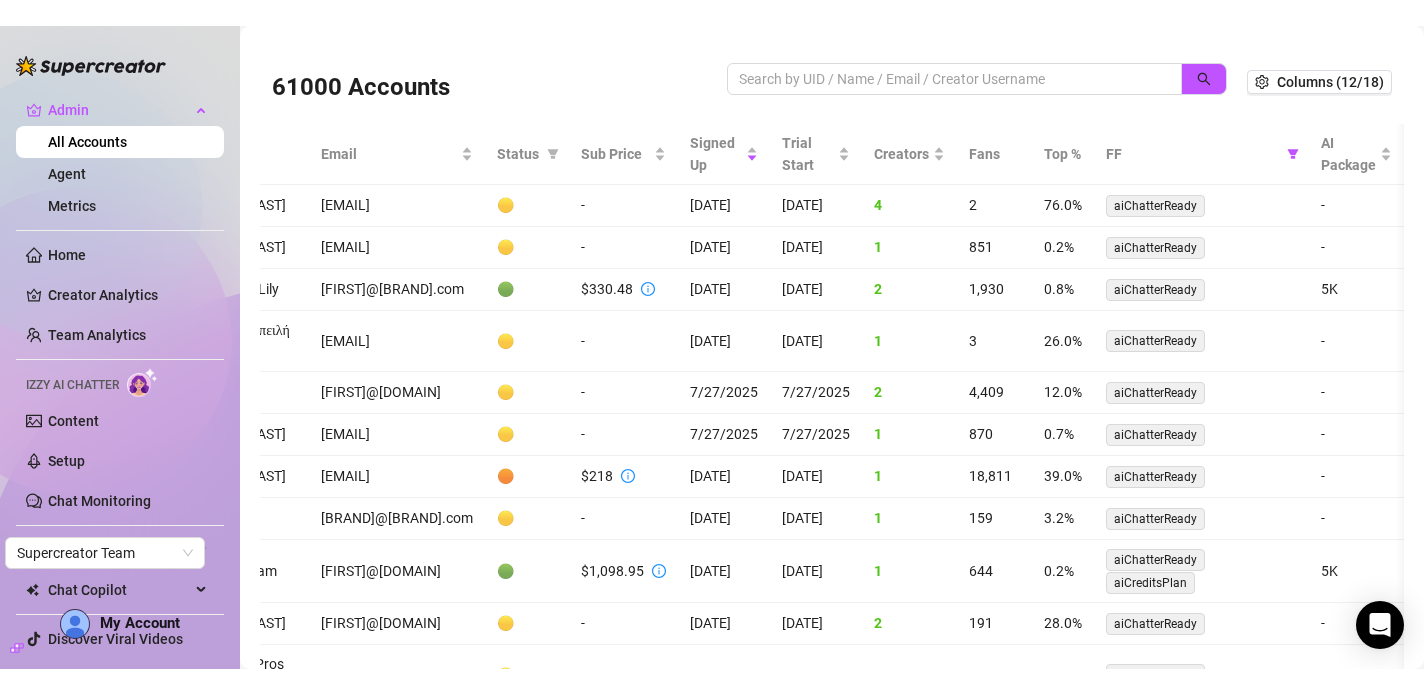 scroll, scrollTop: 0, scrollLeft: 0, axis: both 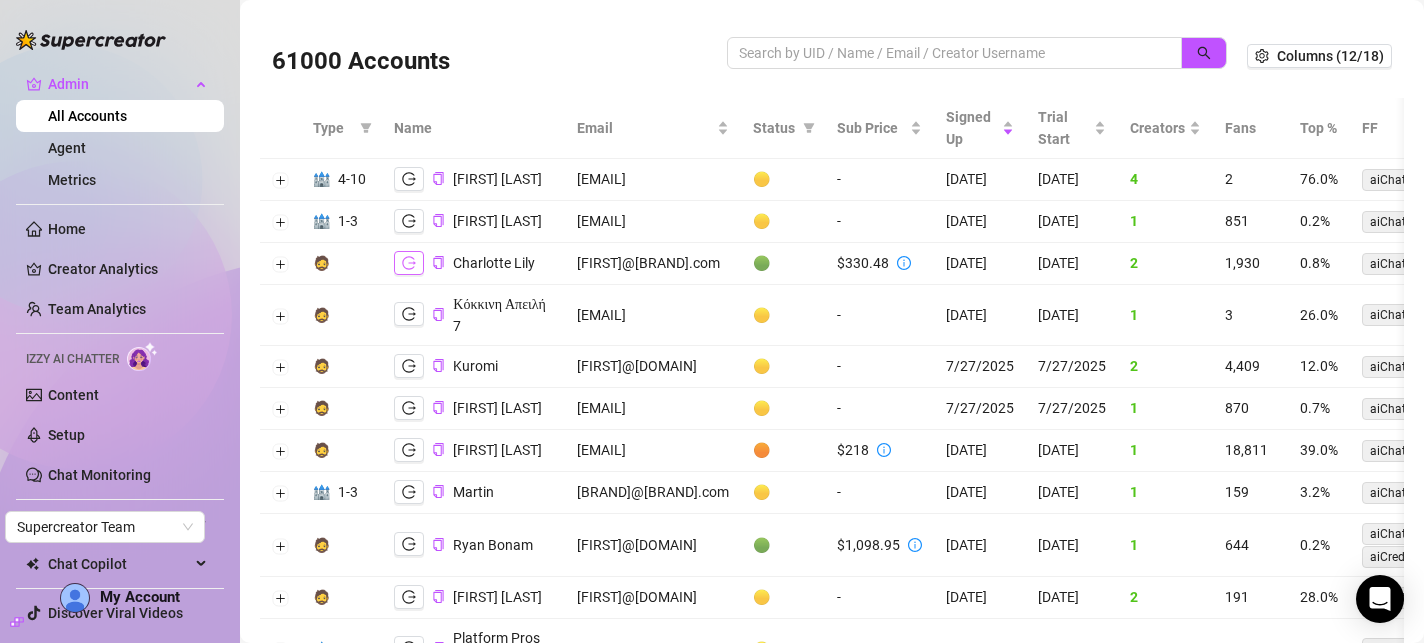 click at bounding box center (409, 263) 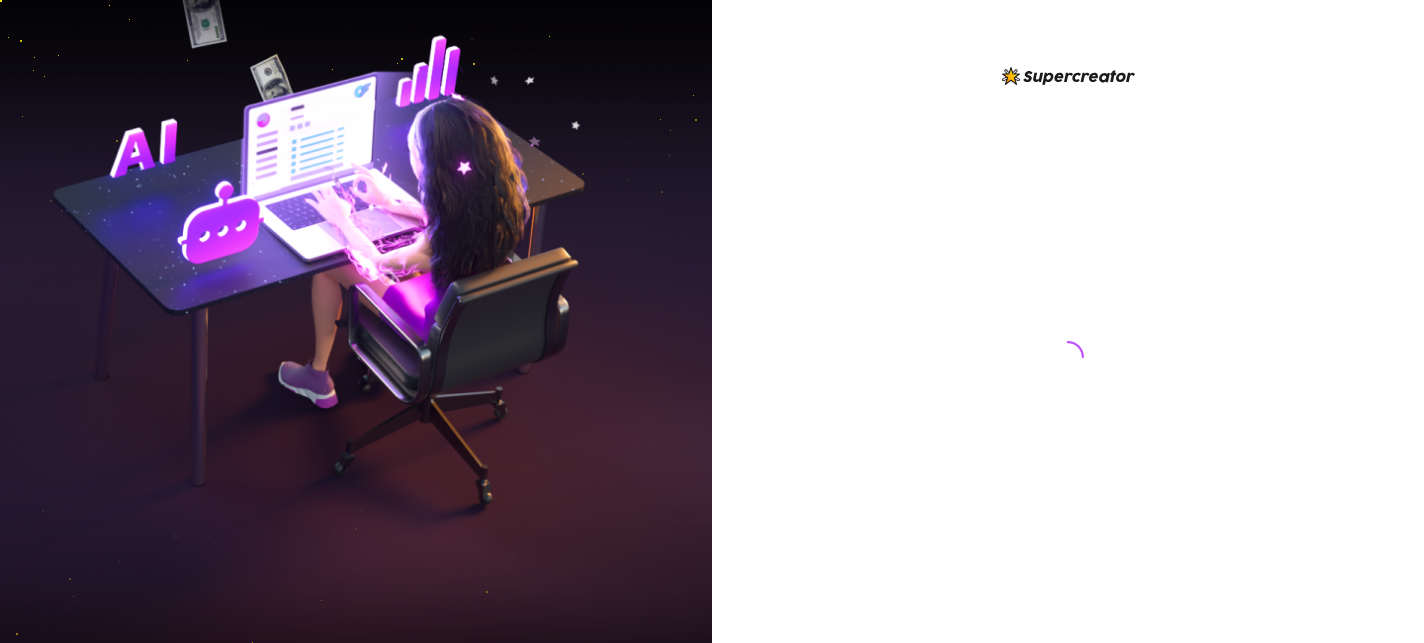 scroll, scrollTop: 0, scrollLeft: 0, axis: both 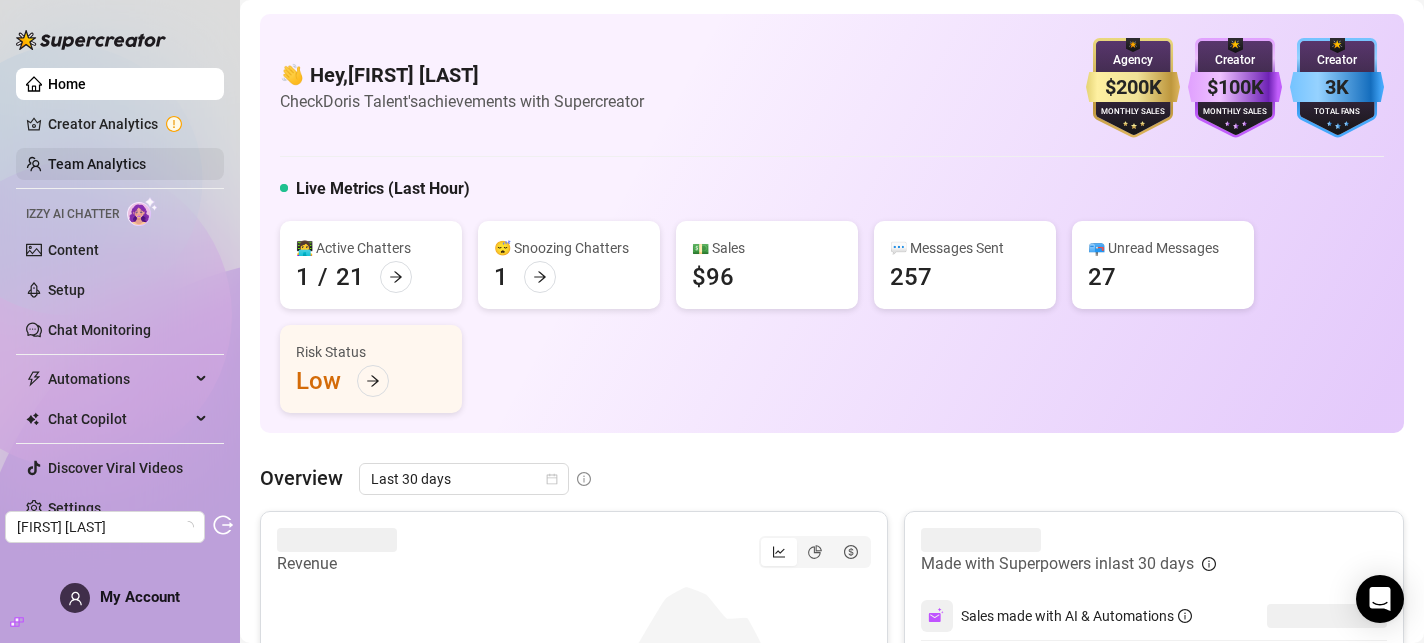 click on "Team Analytics" at bounding box center [97, 164] 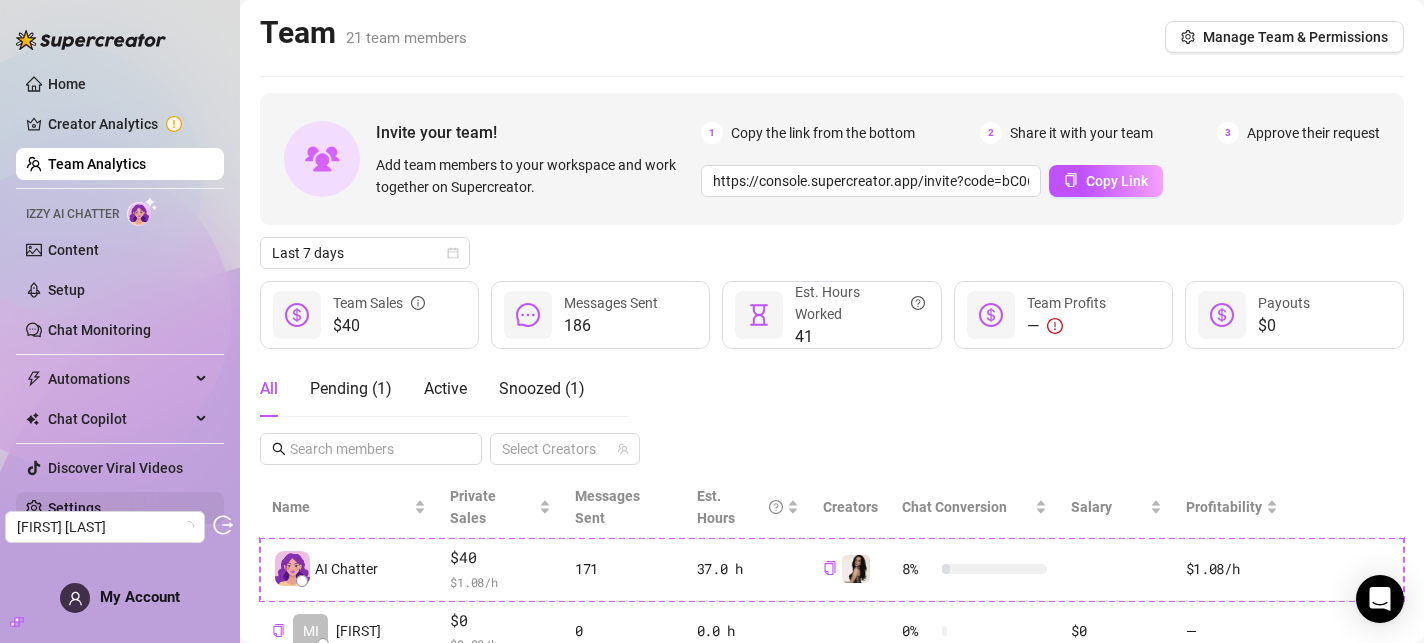 click on "Settings" at bounding box center [74, 508] 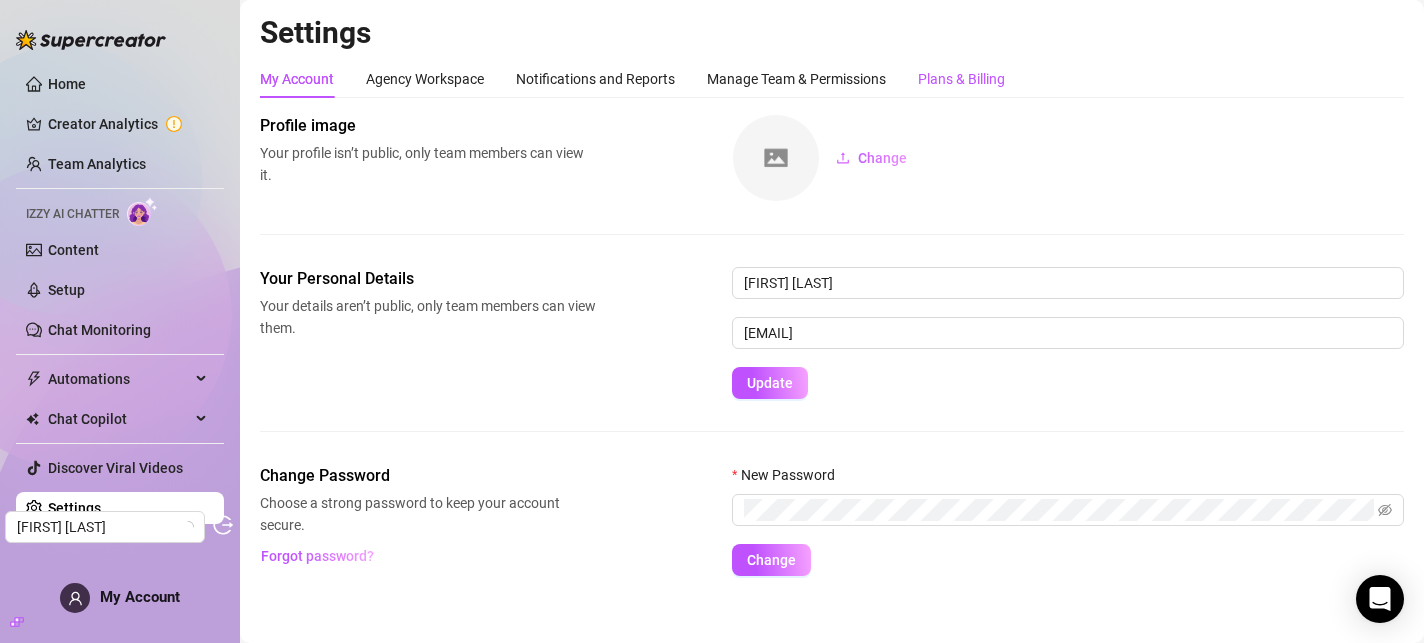 click on "Plans & Billing" at bounding box center (961, 79) 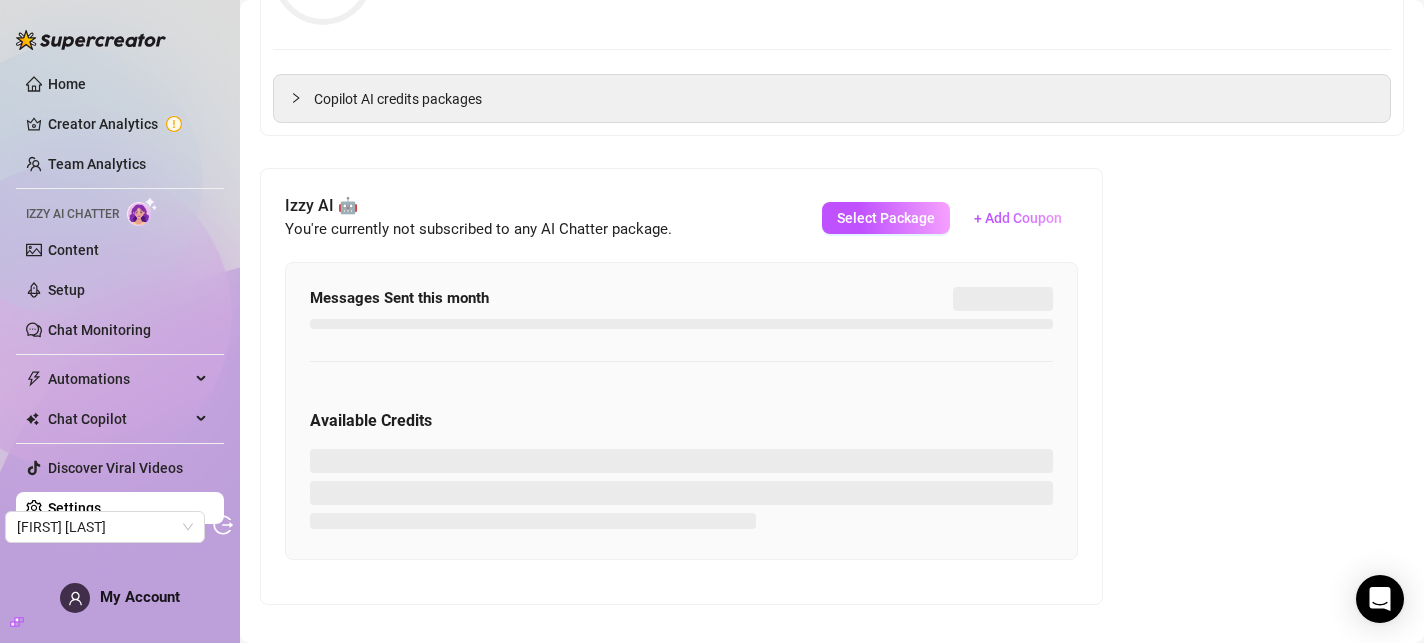 scroll, scrollTop: 648, scrollLeft: 0, axis: vertical 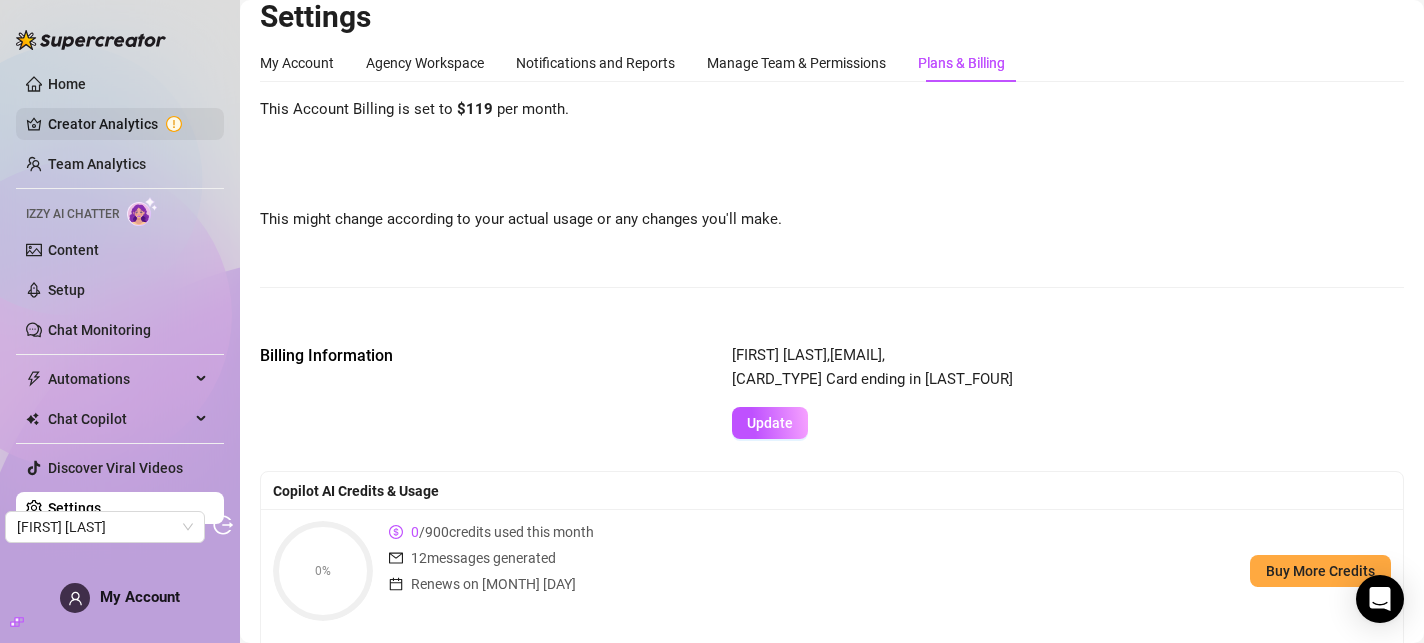 click on "Creator Analytics" at bounding box center (128, 124) 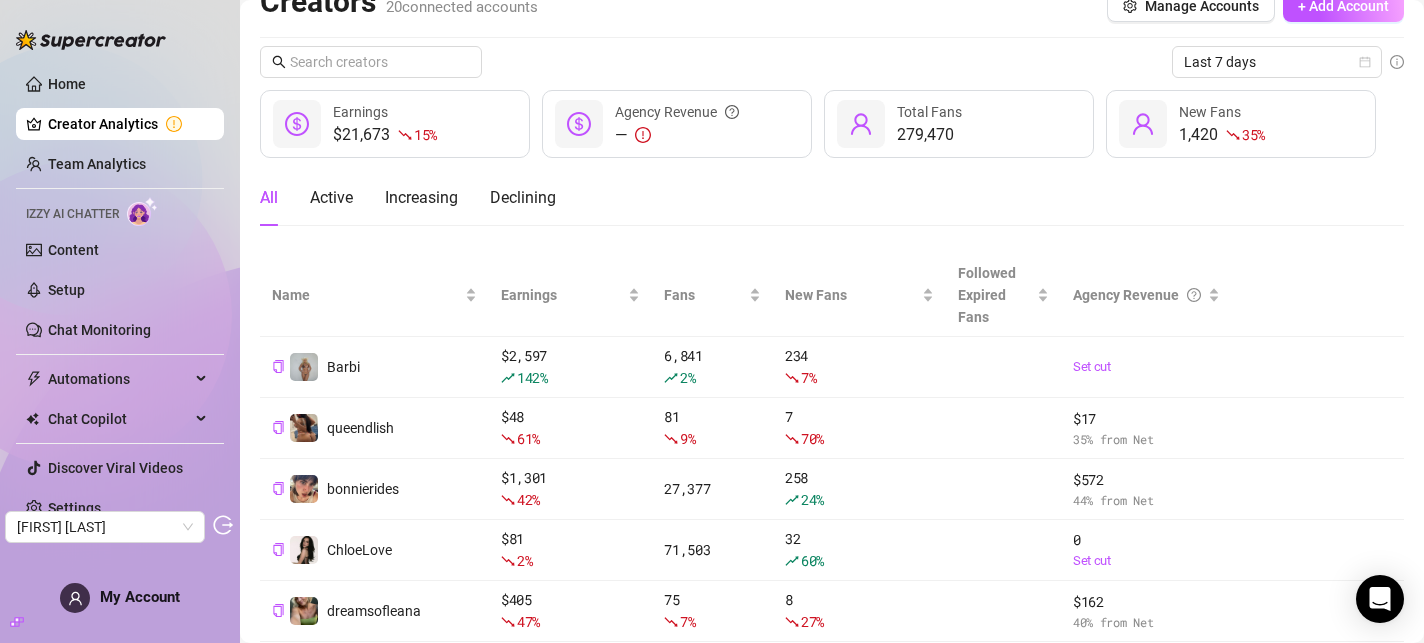 scroll, scrollTop: 0, scrollLeft: 0, axis: both 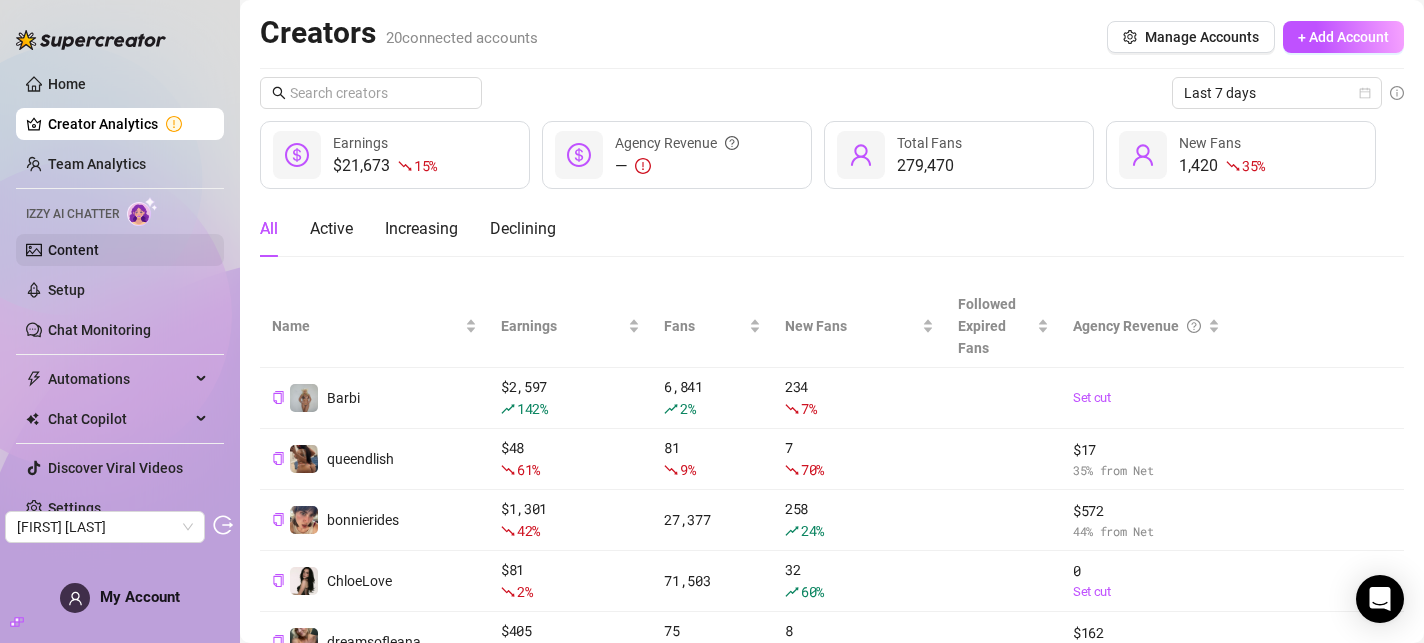 click on "Content" at bounding box center [73, 250] 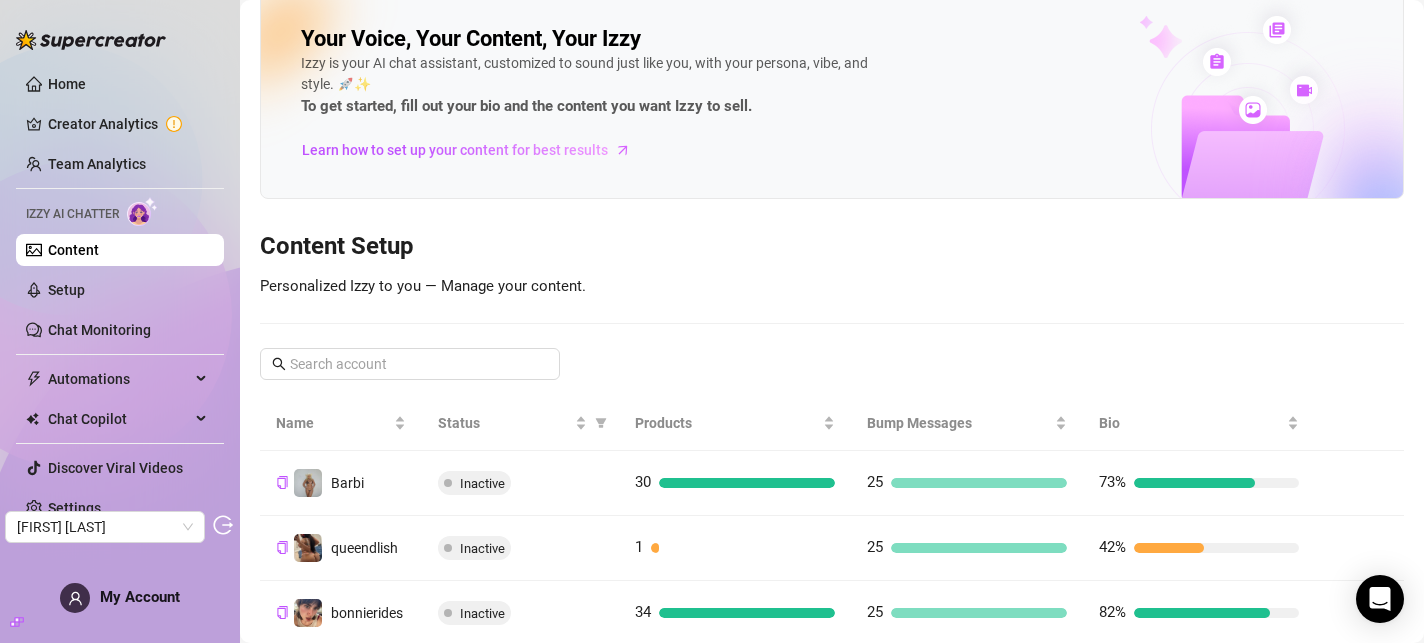 scroll, scrollTop: 0, scrollLeft: 0, axis: both 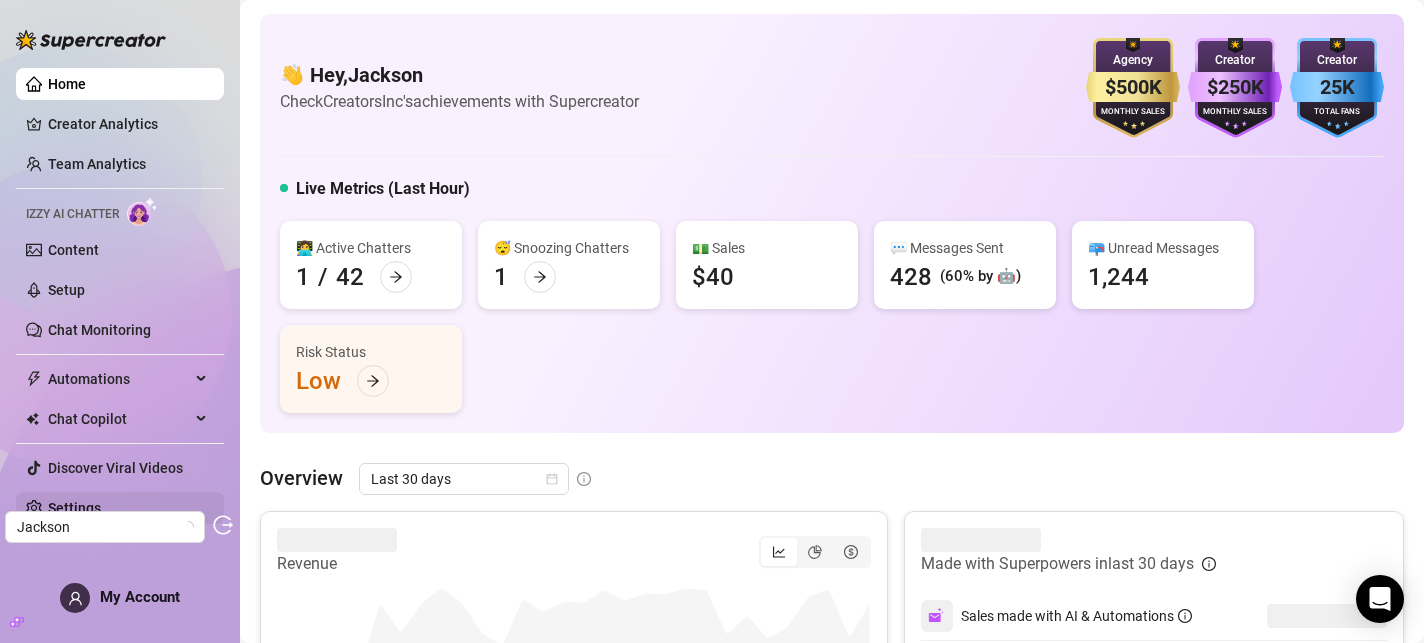 click on "Settings" at bounding box center [74, 508] 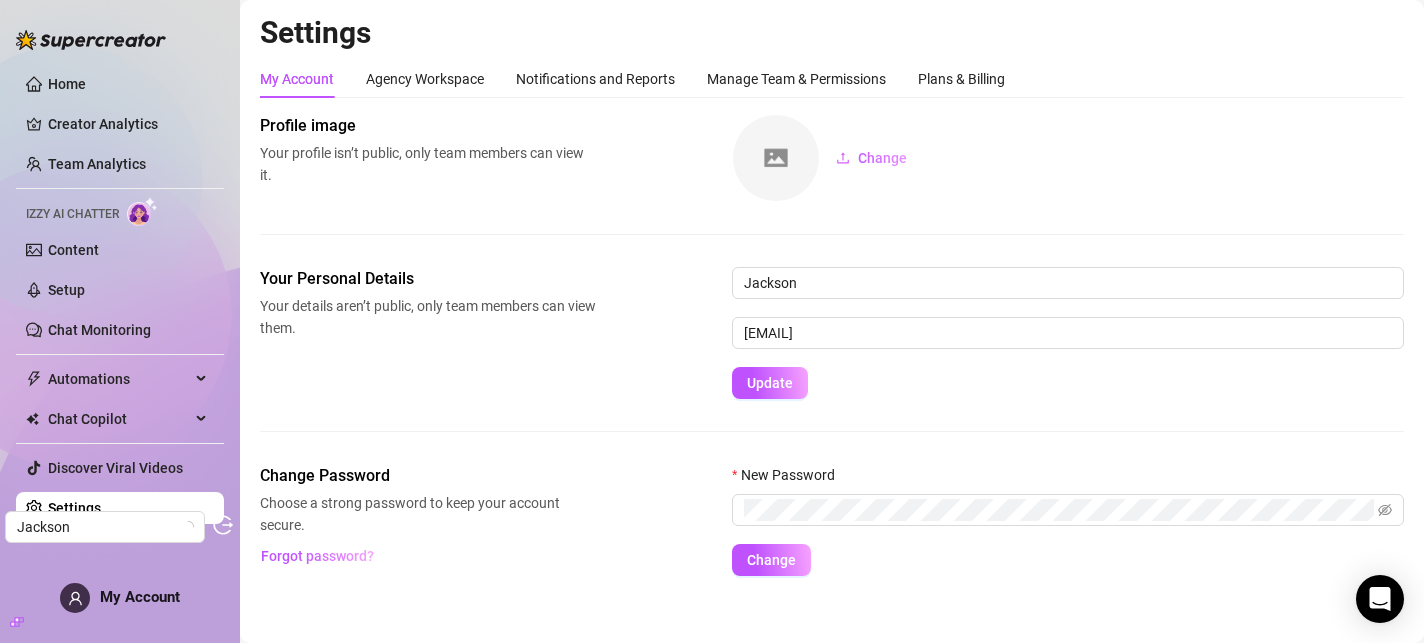click on "Settings My Account Agency Workspace Notifications and Reports Manage Team & Permissions Plans & Billing Profile image Your profile isn’t public, only team members can view it. Change Your Personal Details Your details aren’t public, only team members can view them. Jackson jackson@creatorsinc.com Update Change Password Choose a strong password to keep your account secure. Forgot password? New Password Change" at bounding box center [832, 307] 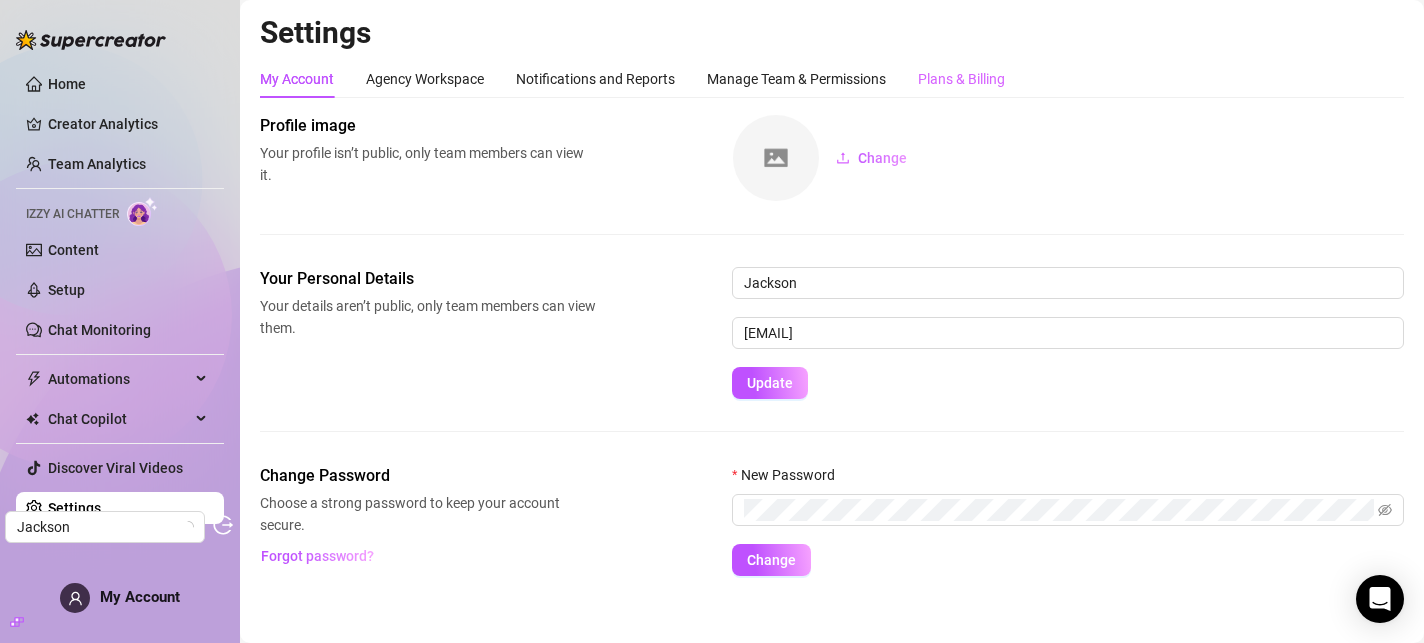 click on "Plans & Billing" at bounding box center [961, 79] 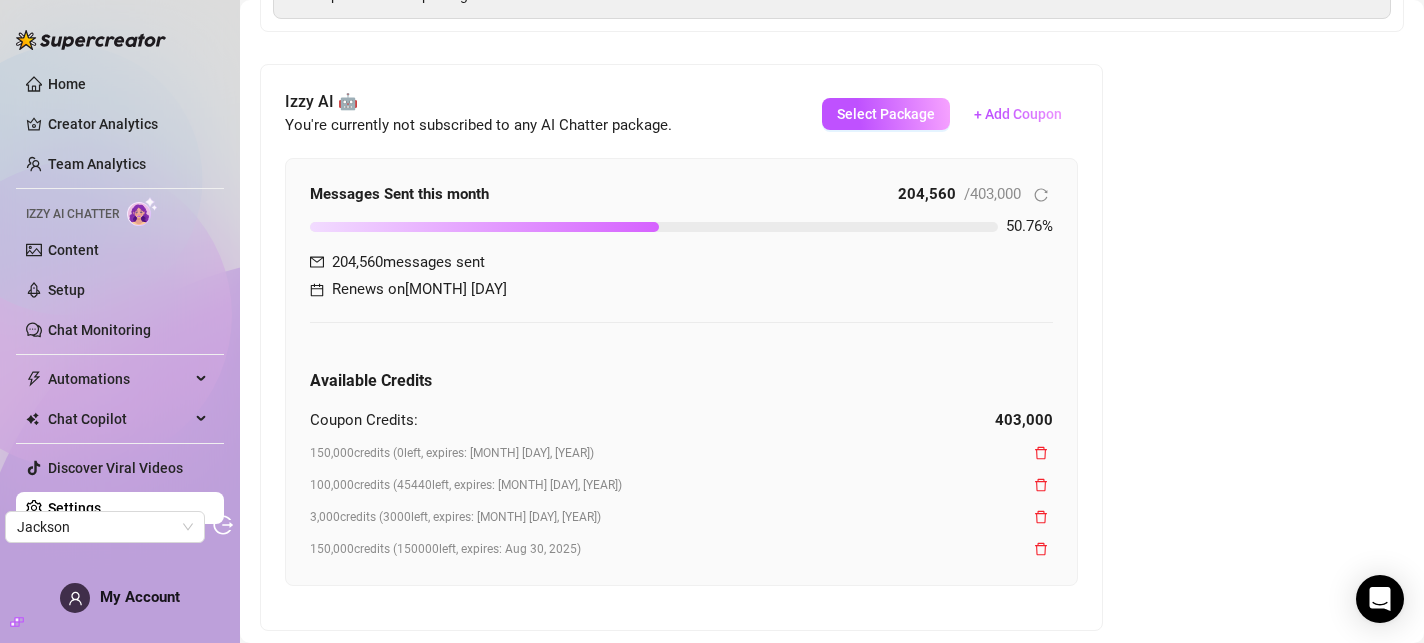 scroll, scrollTop: 730, scrollLeft: 0, axis: vertical 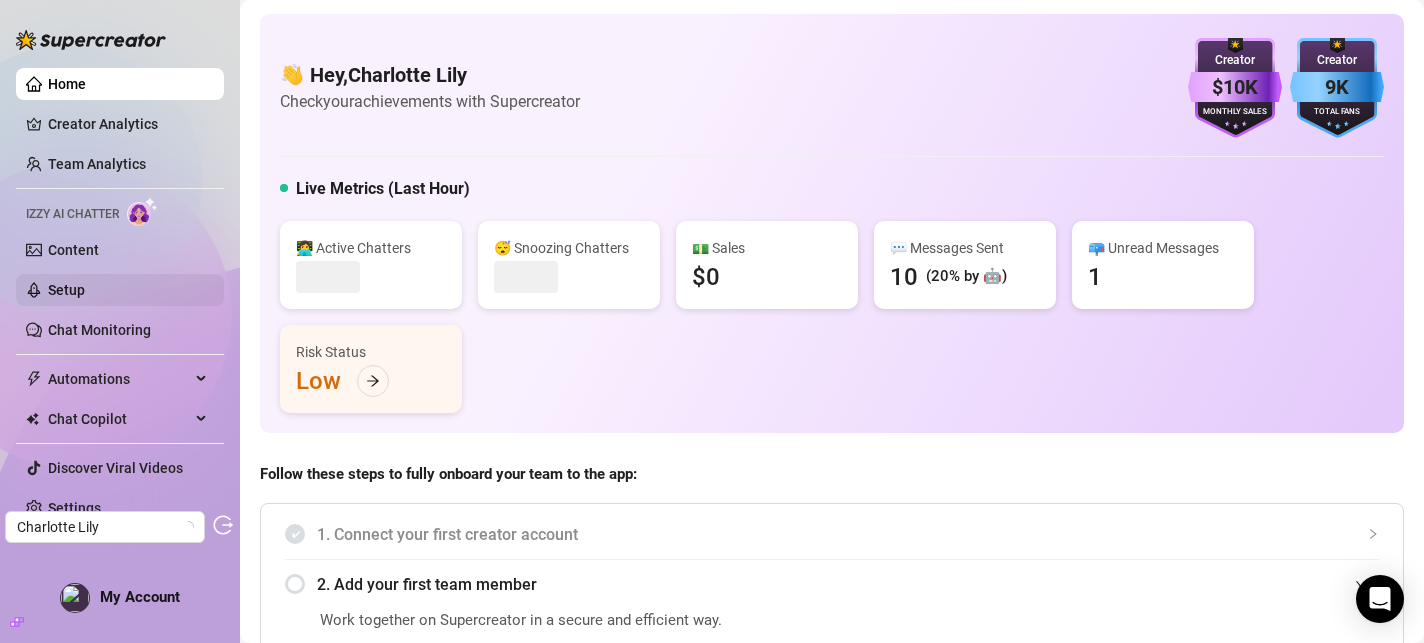 click on "Setup" at bounding box center (66, 290) 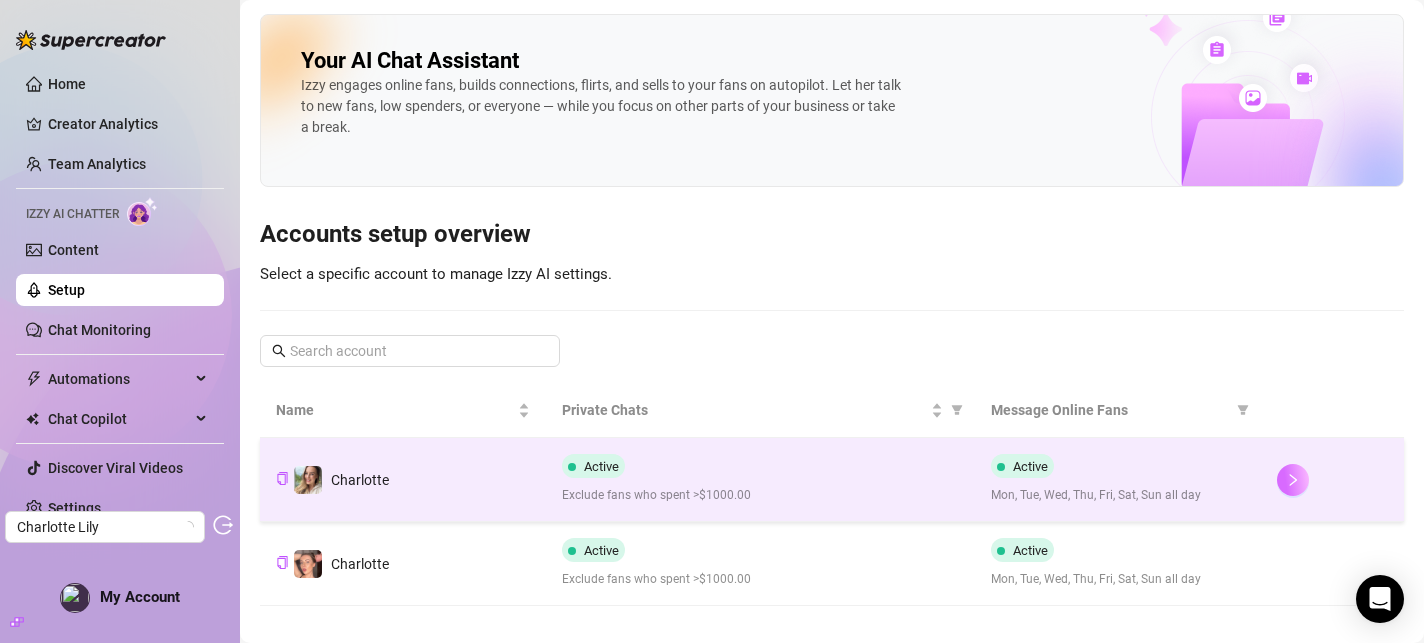 click at bounding box center (1293, 480) 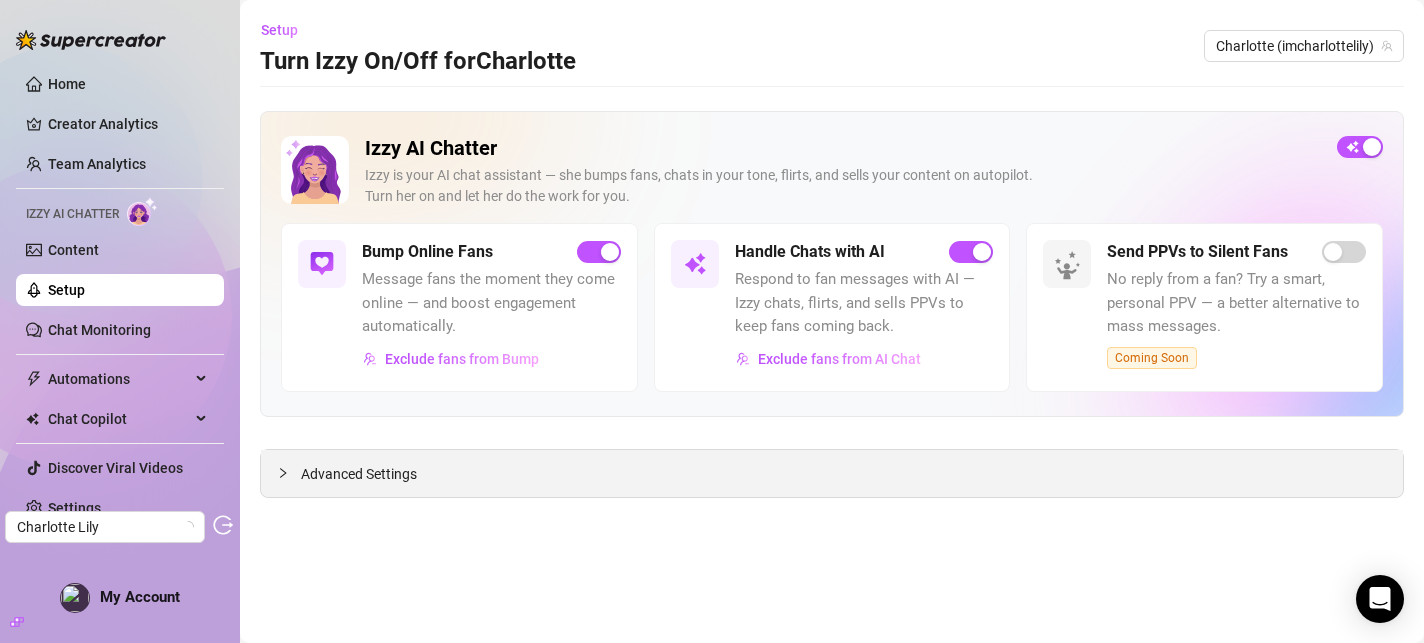 click on "Advanced Settings" at bounding box center [832, 473] 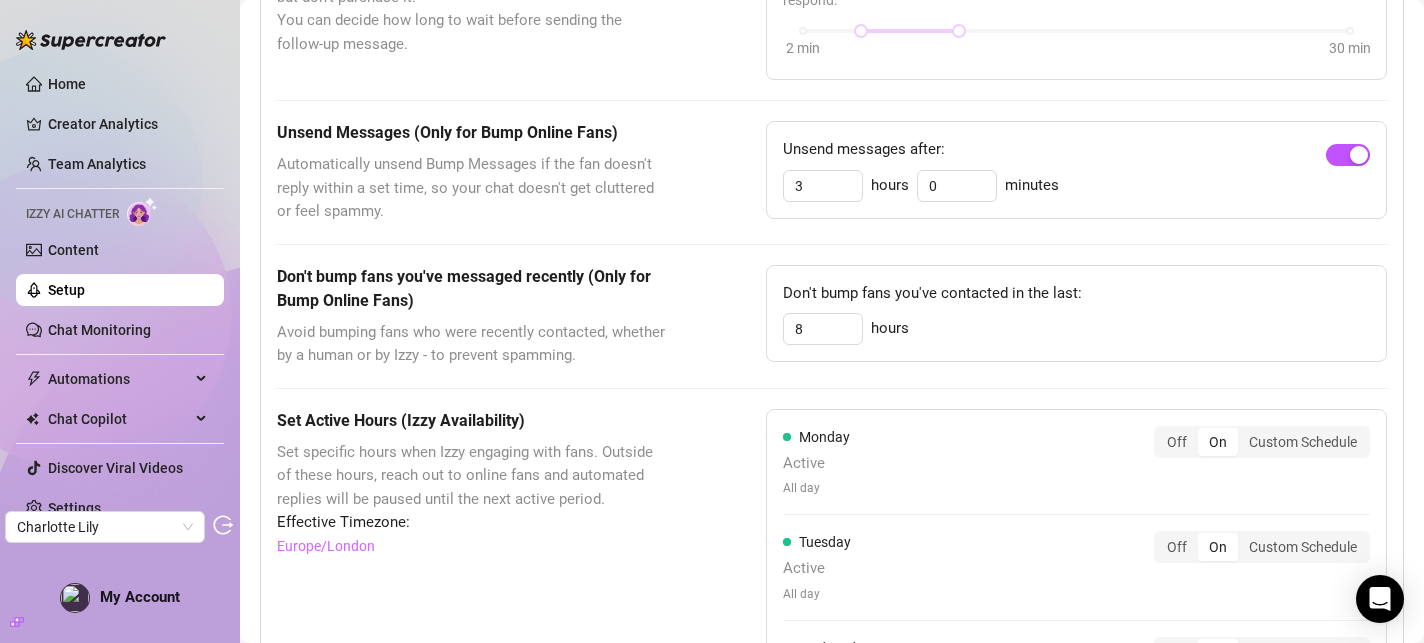 scroll, scrollTop: 949, scrollLeft: 0, axis: vertical 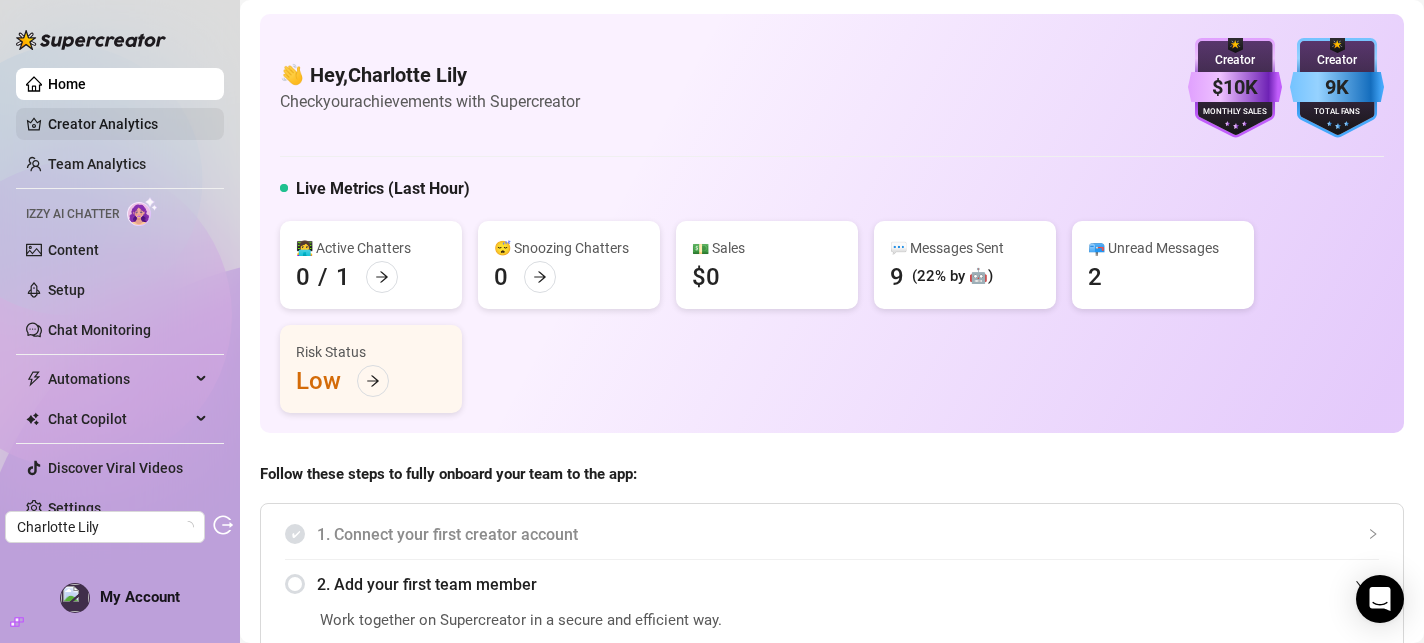 click on "Creator Analytics" at bounding box center (128, 124) 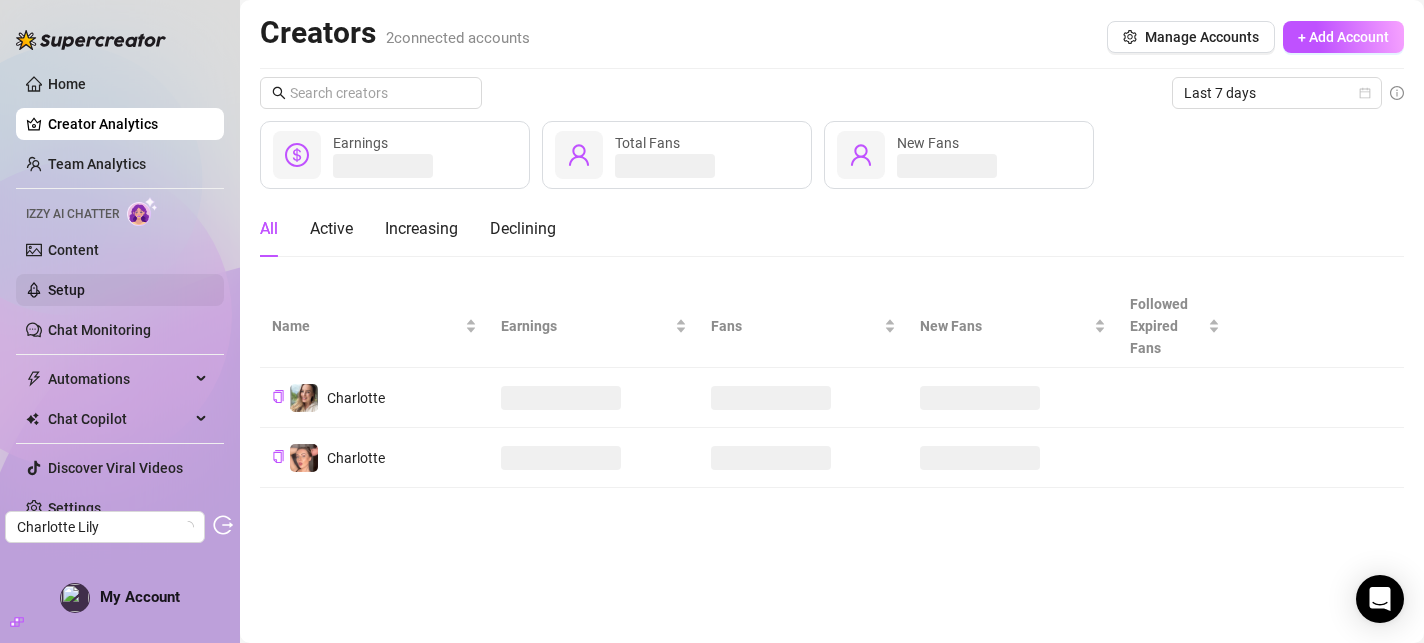 click on "Setup" at bounding box center [66, 290] 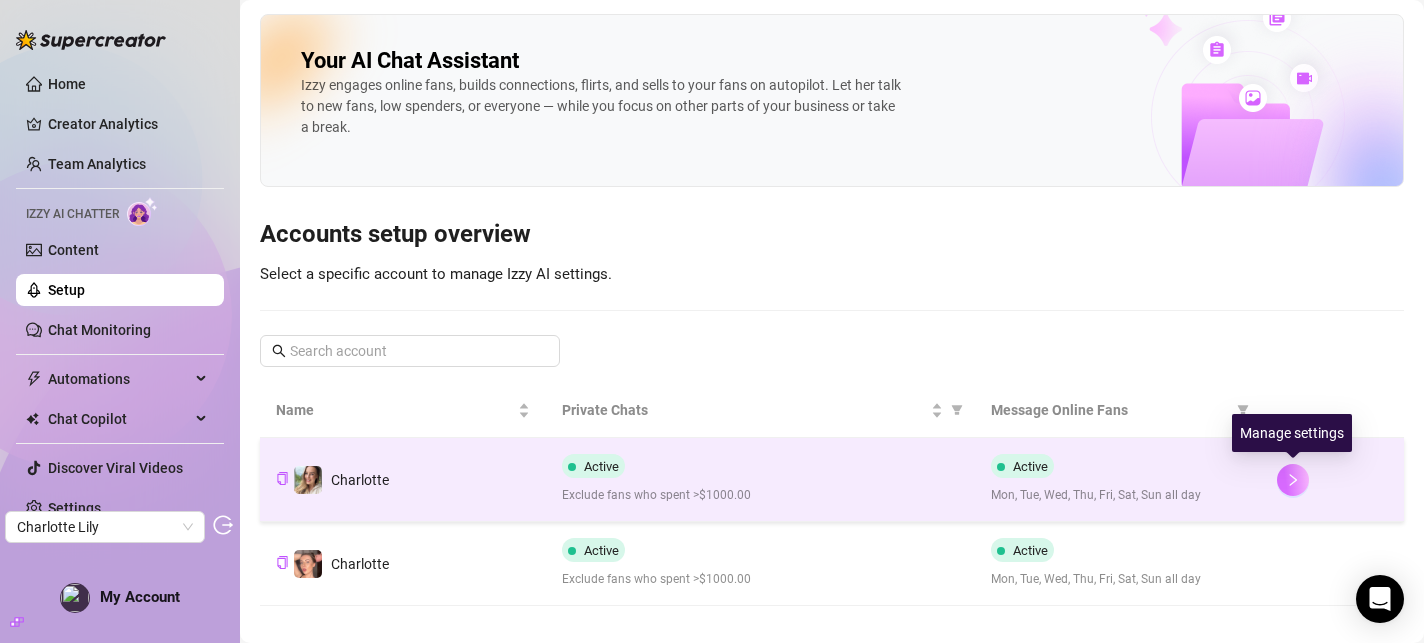click at bounding box center (1293, 480) 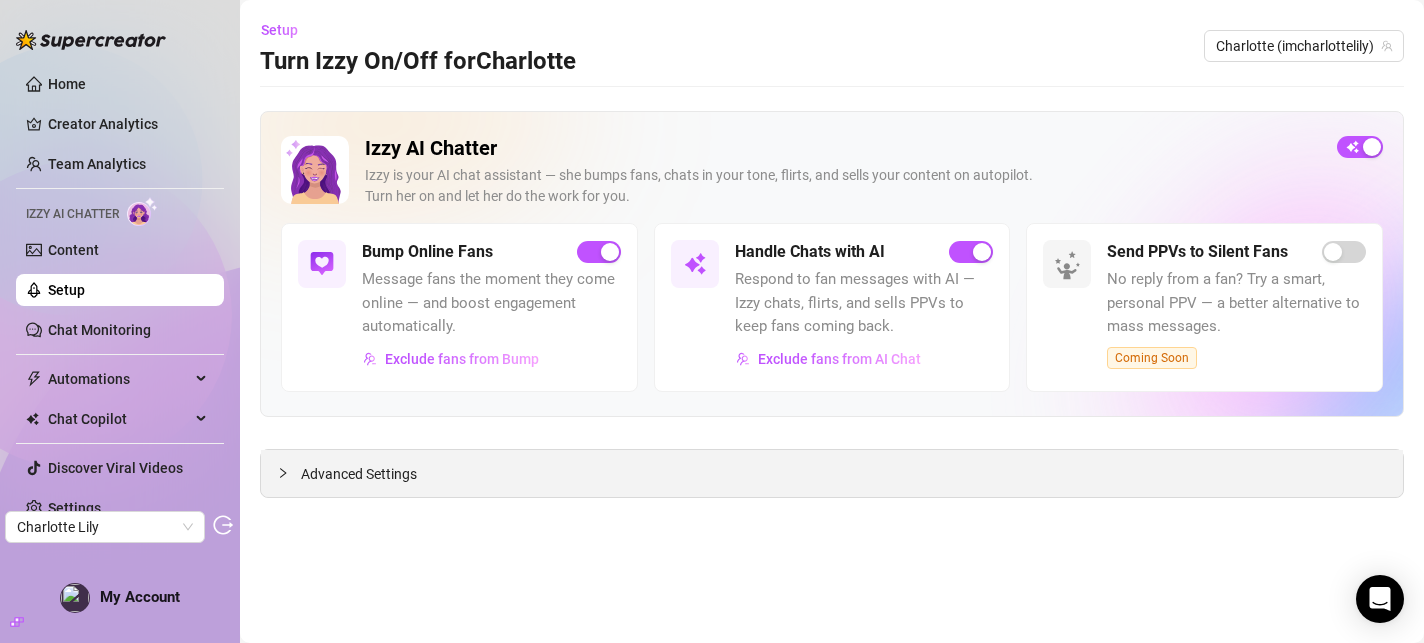 click 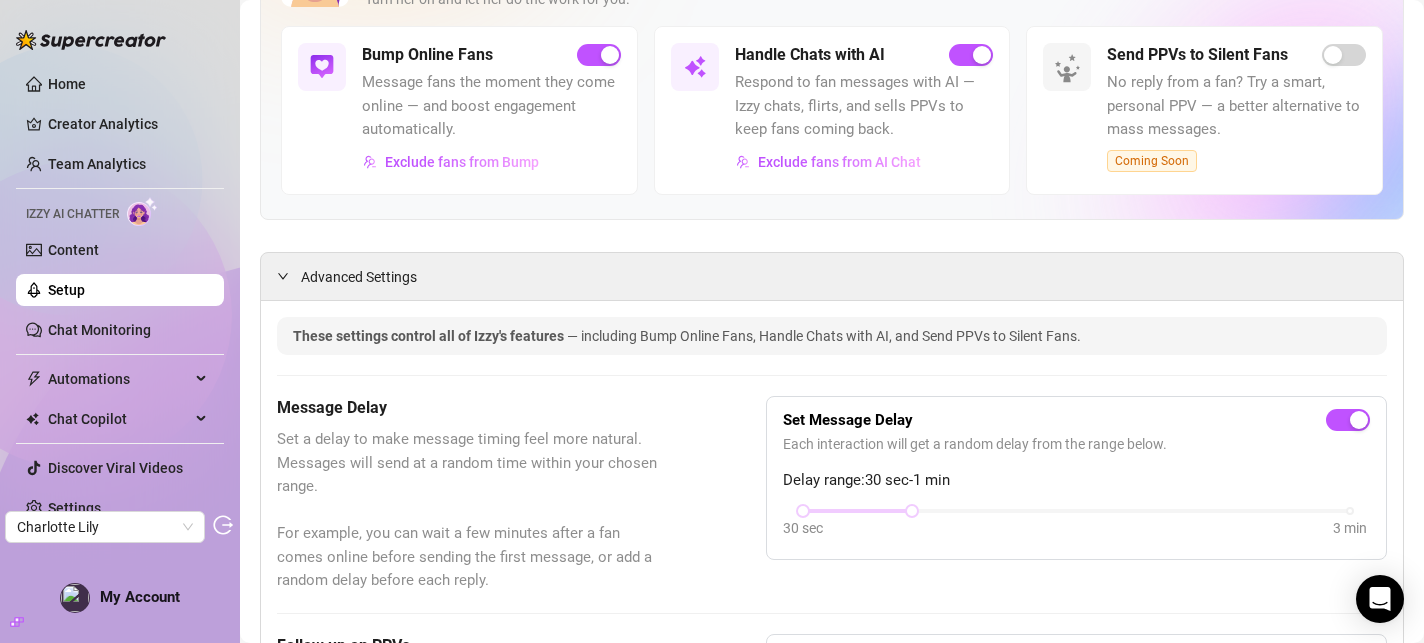 scroll, scrollTop: 194, scrollLeft: 0, axis: vertical 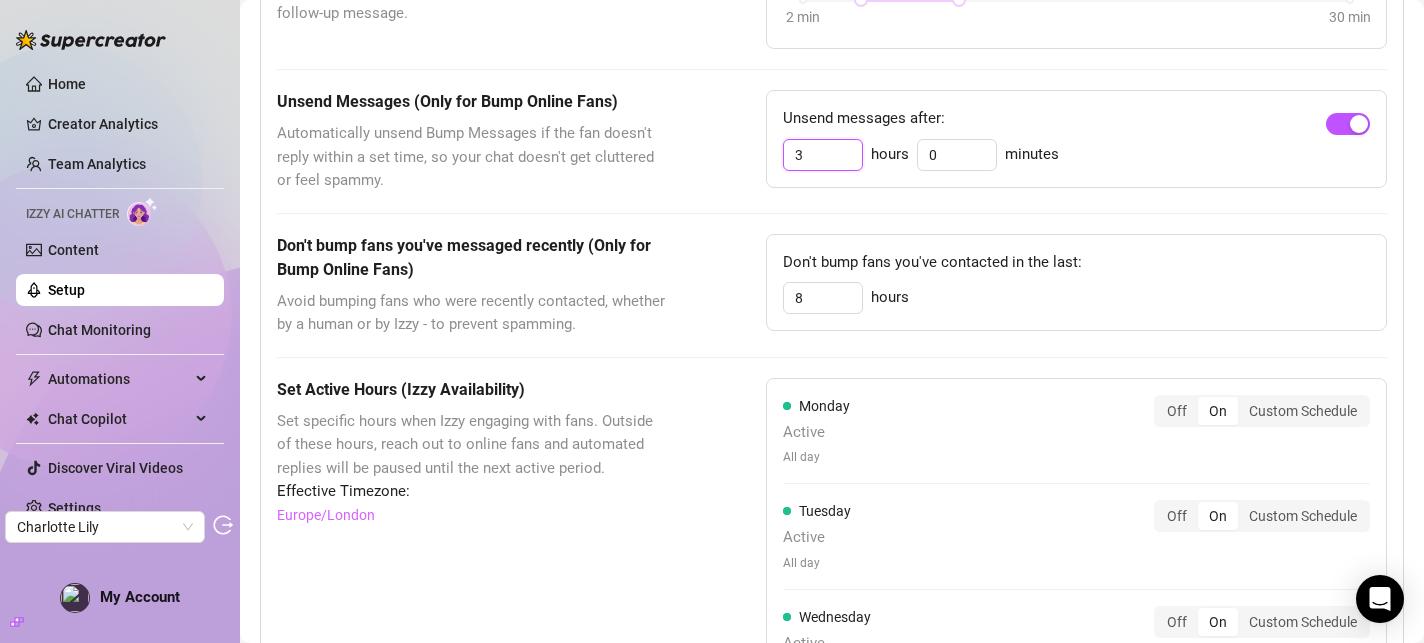 click on "3" at bounding box center [823, 155] 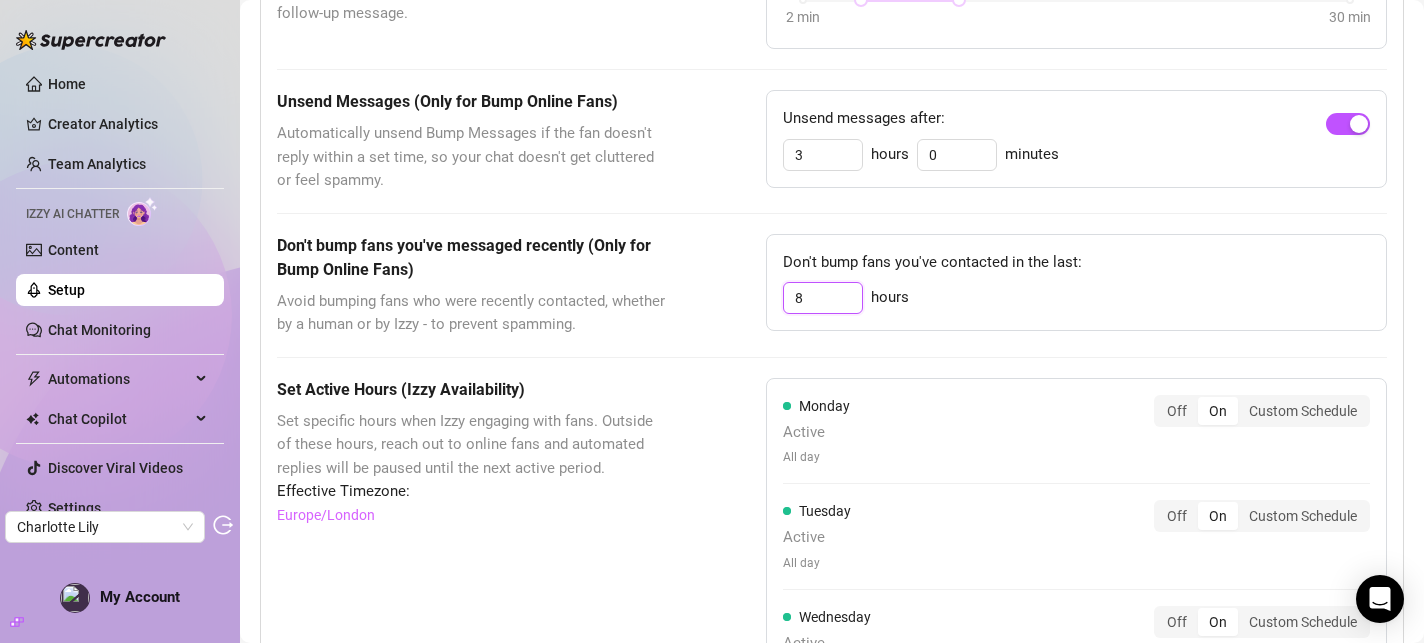 click on "8" at bounding box center (823, 298) 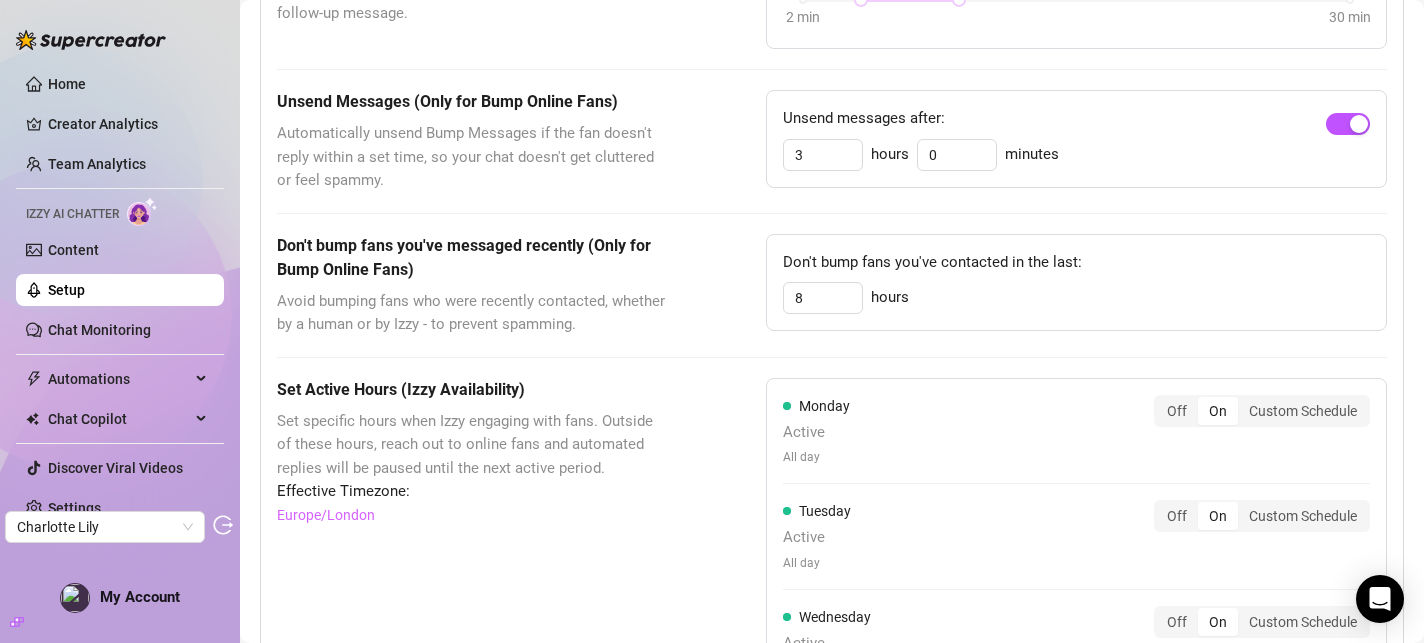click on "Unsend Messages (Only for Bump Online Fans) Automatically unsend Bump Messages if the fan doesn't reply within a set time, so your chat doesn't get cluttered or feel spammy. Unsend messages after: 3 hours 0 minutes" at bounding box center (832, 141) 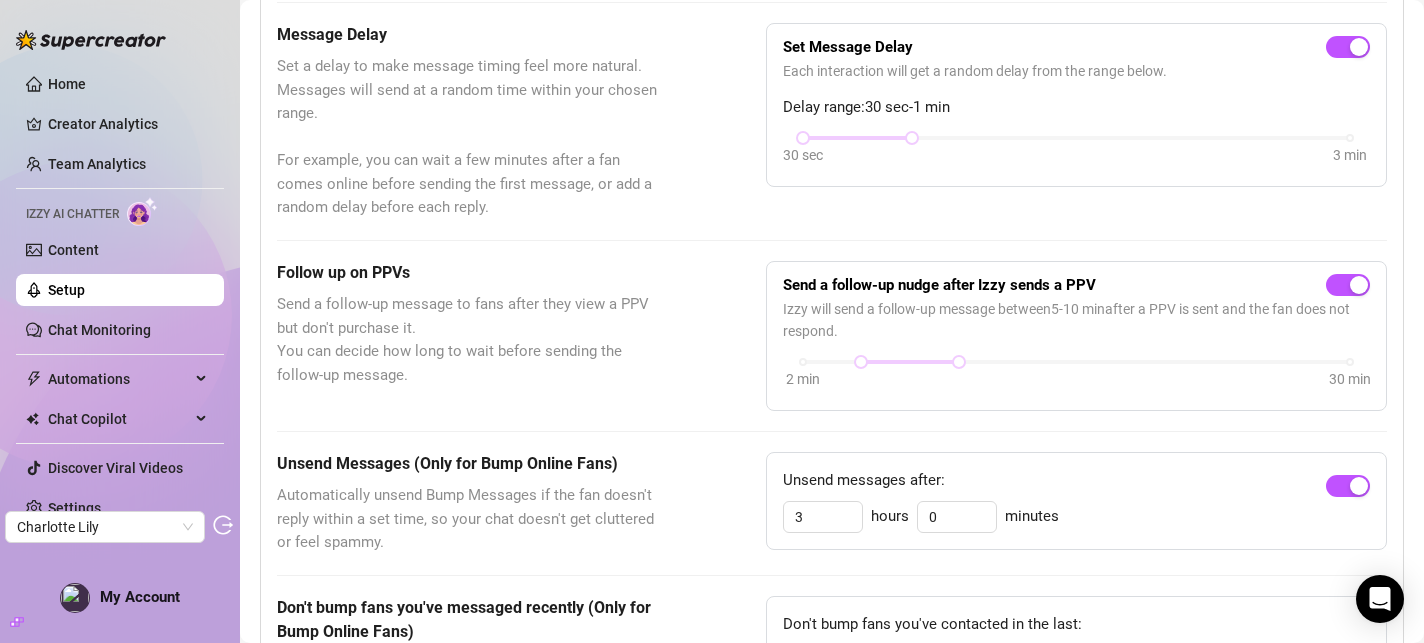 scroll, scrollTop: 561, scrollLeft: 0, axis: vertical 